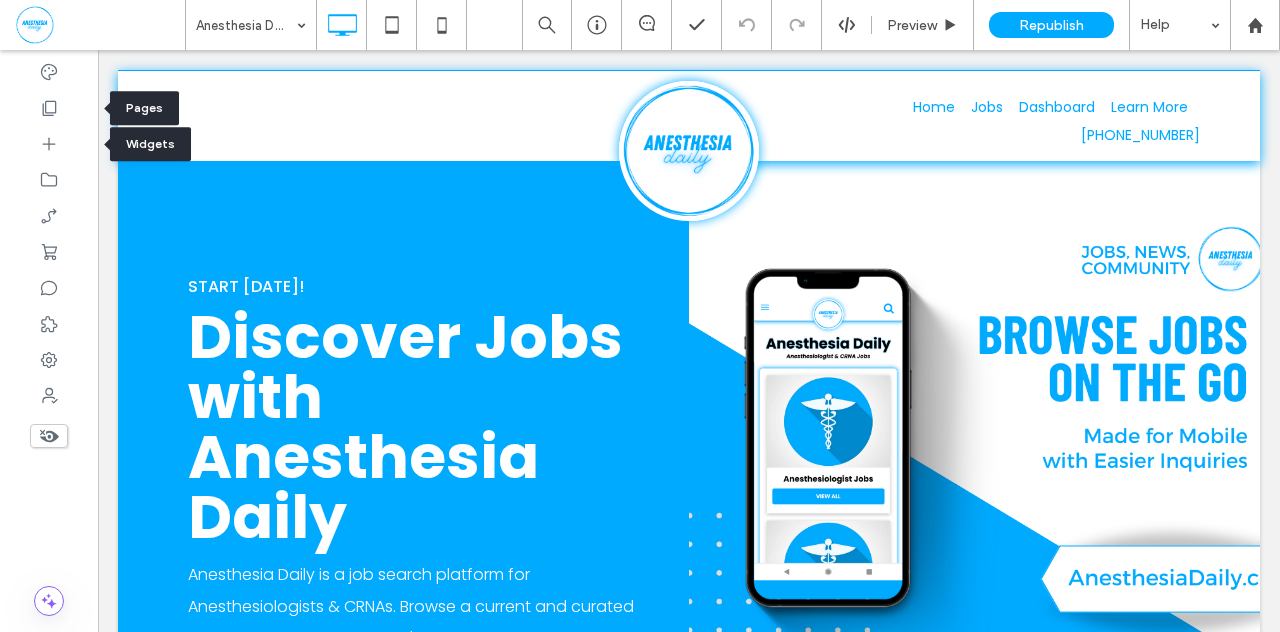 scroll, scrollTop: 0, scrollLeft: 0, axis: both 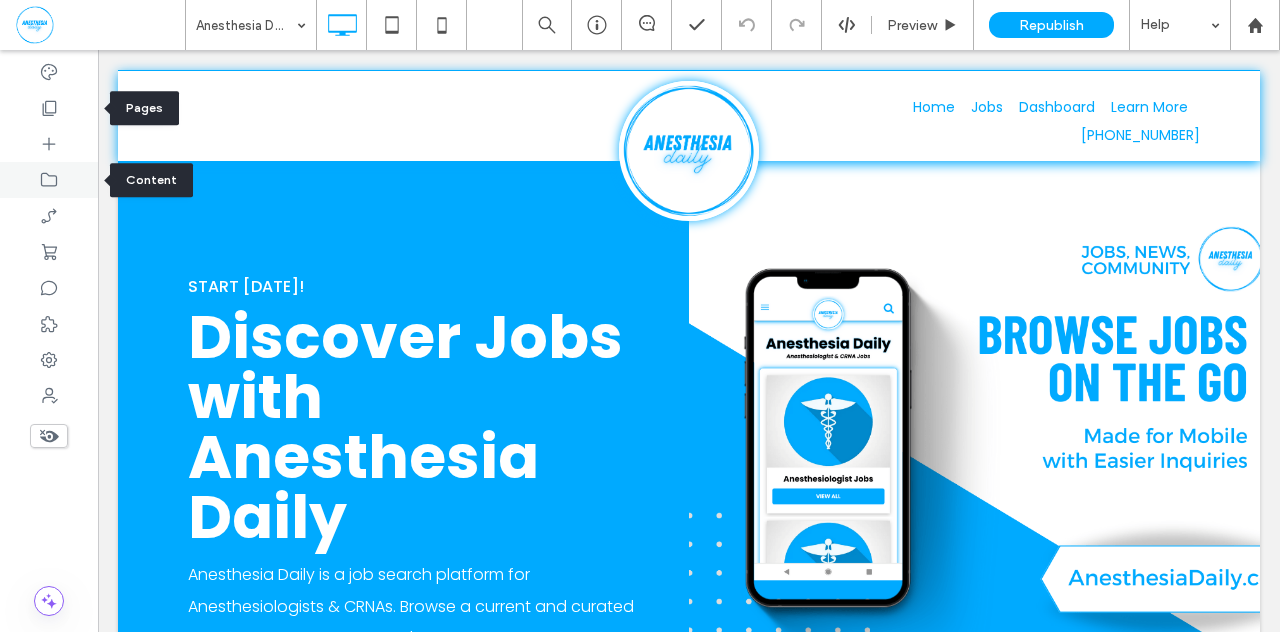 click 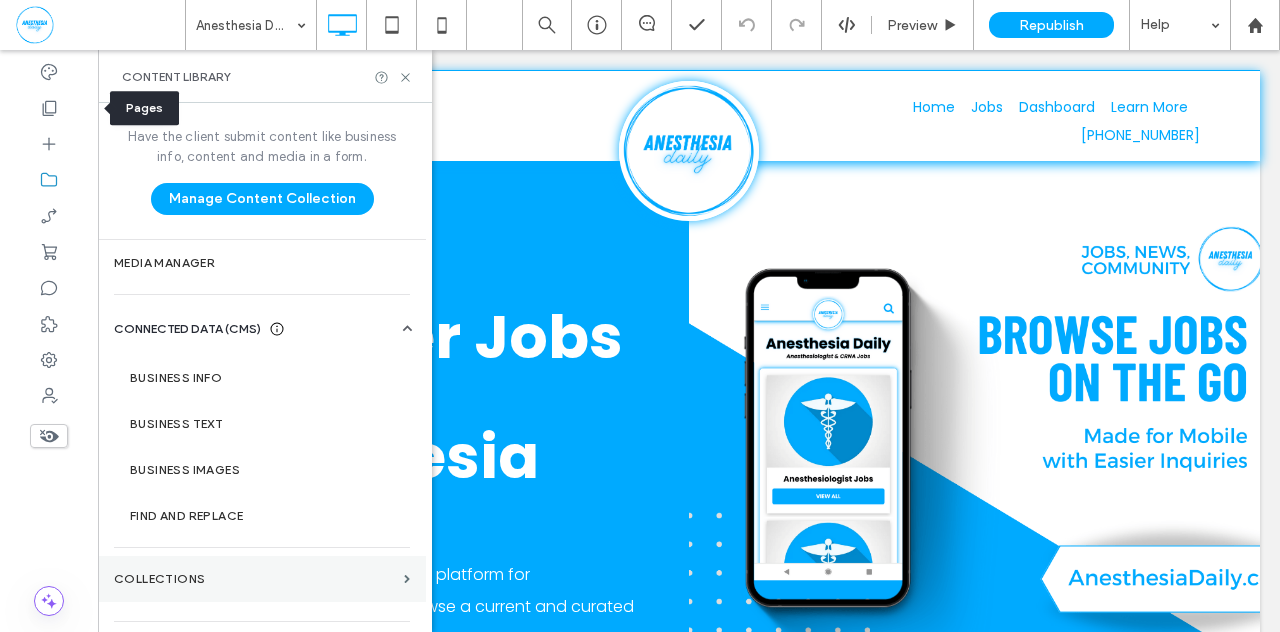 click on "Collections" at bounding box center [255, 579] 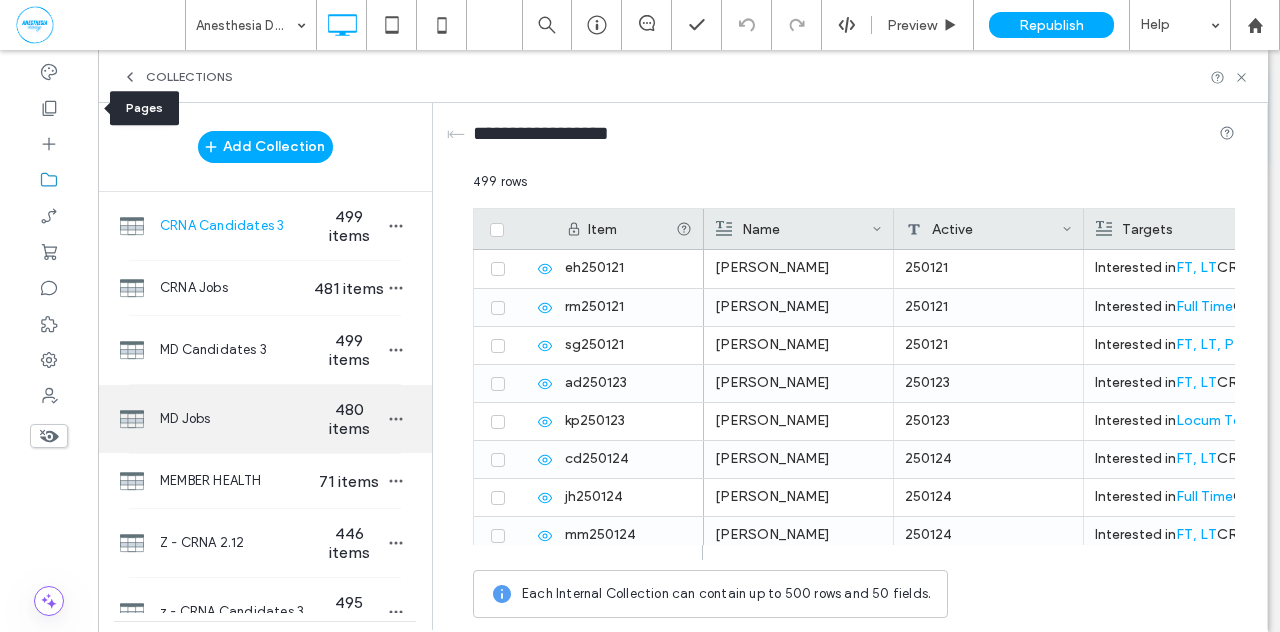 click on "480 items" at bounding box center [349, 419] 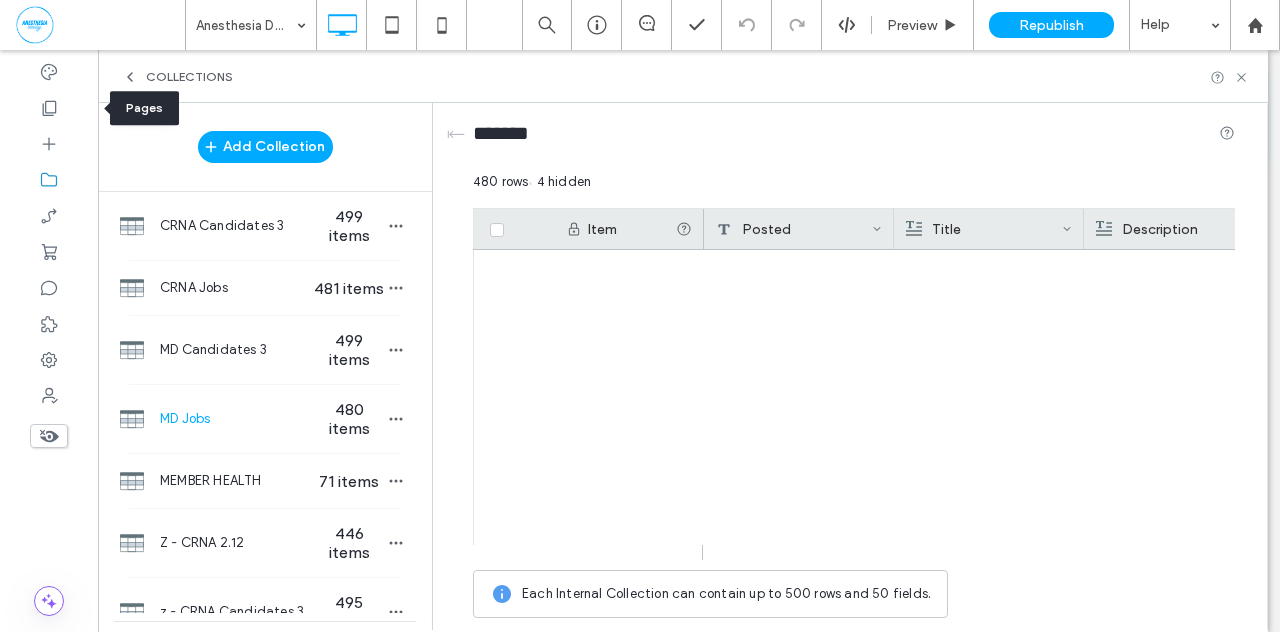 scroll, scrollTop: 17981, scrollLeft: 0, axis: vertical 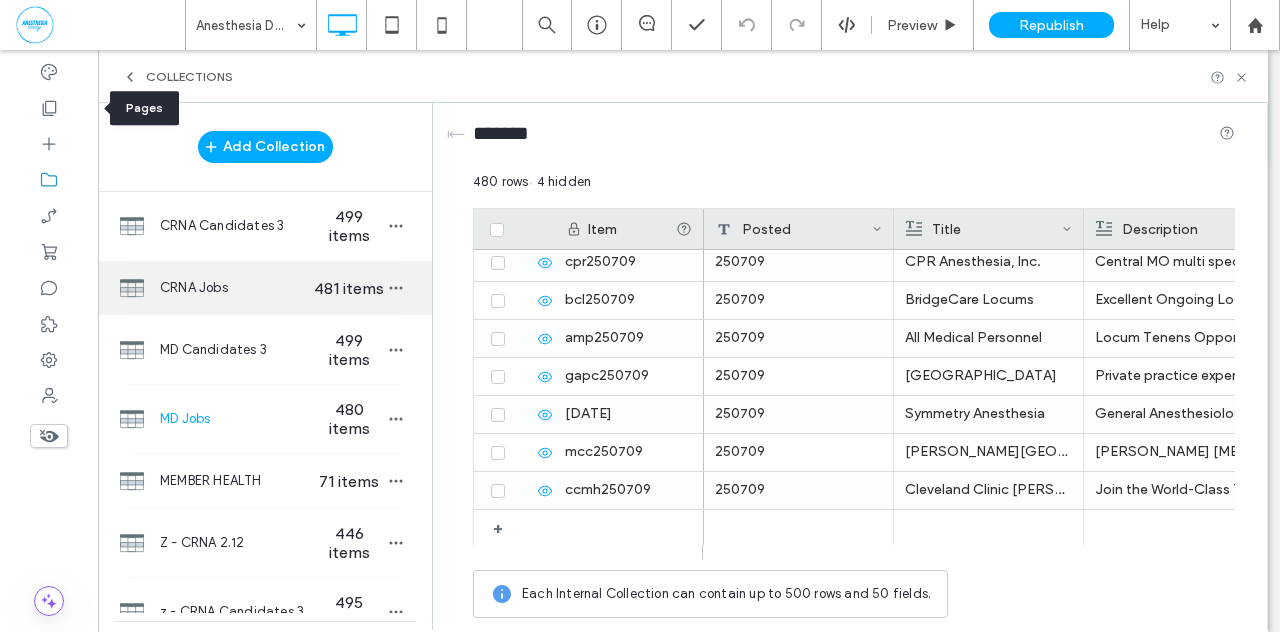 click on "481 items" at bounding box center [349, 288] 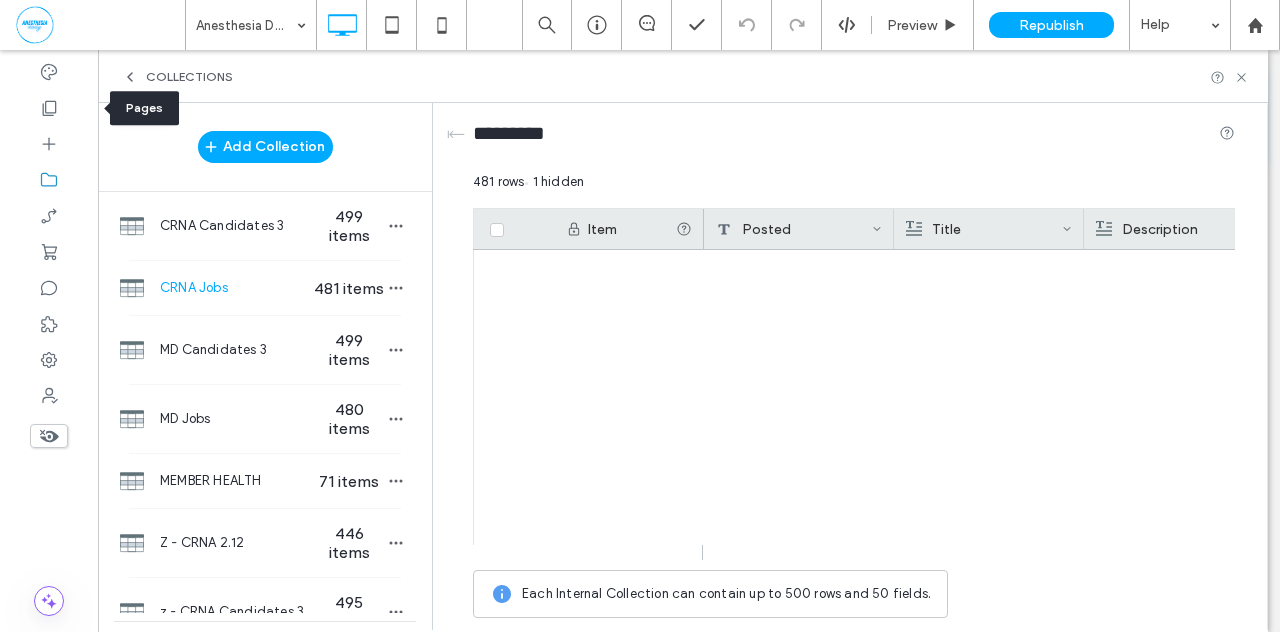 scroll, scrollTop: 18019, scrollLeft: 0, axis: vertical 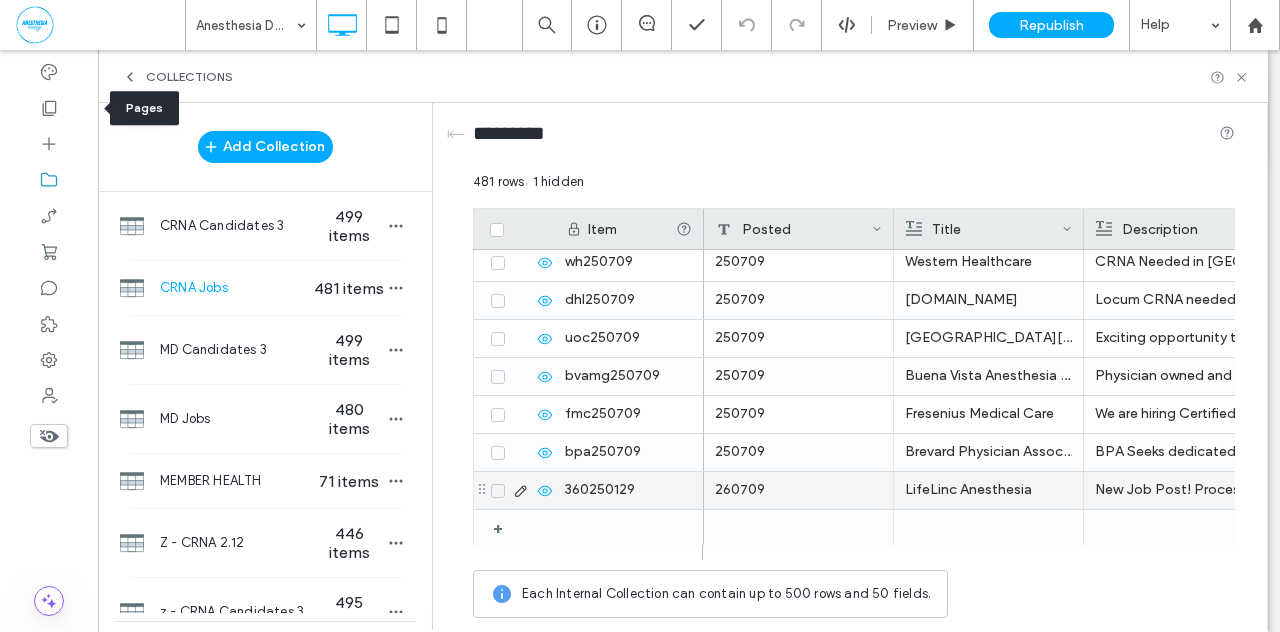 click 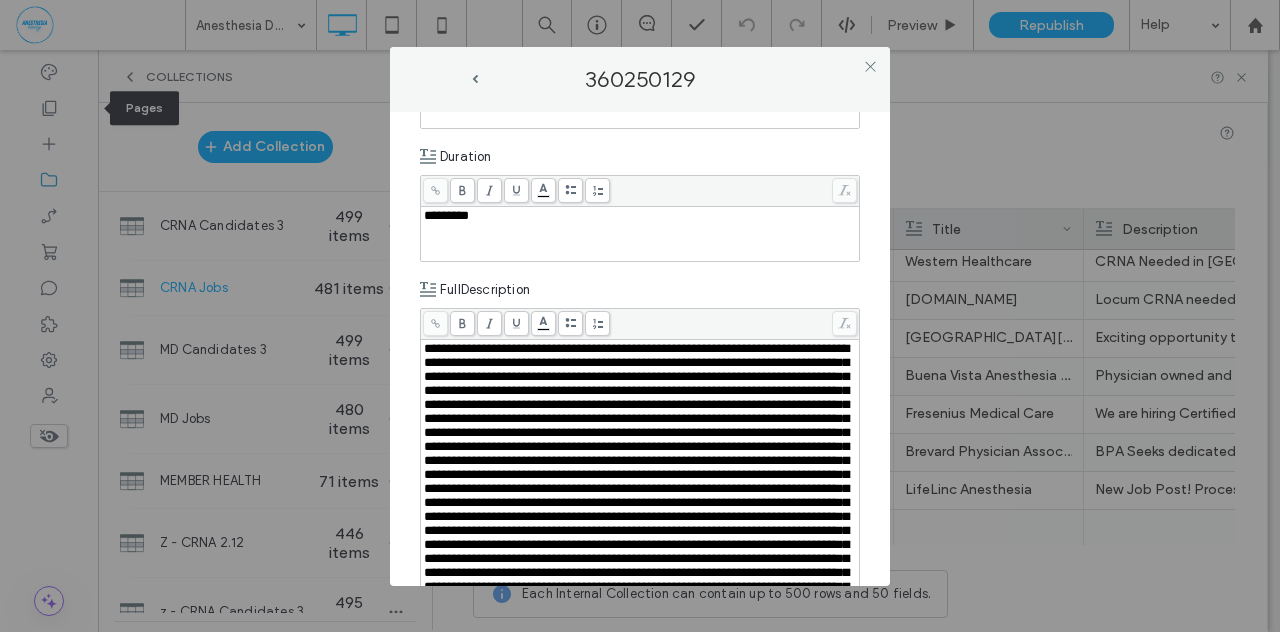 scroll, scrollTop: 575, scrollLeft: 0, axis: vertical 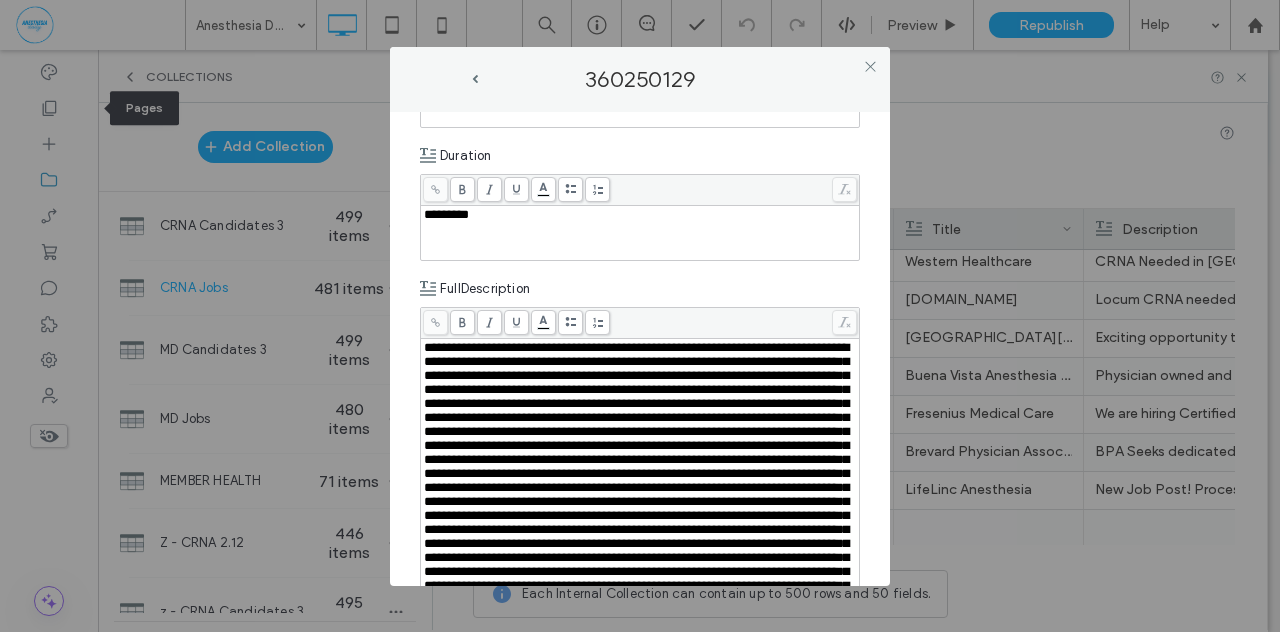 drag, startPoint x: 422, startPoint y: 342, endPoint x: 434, endPoint y: 345, distance: 12.369317 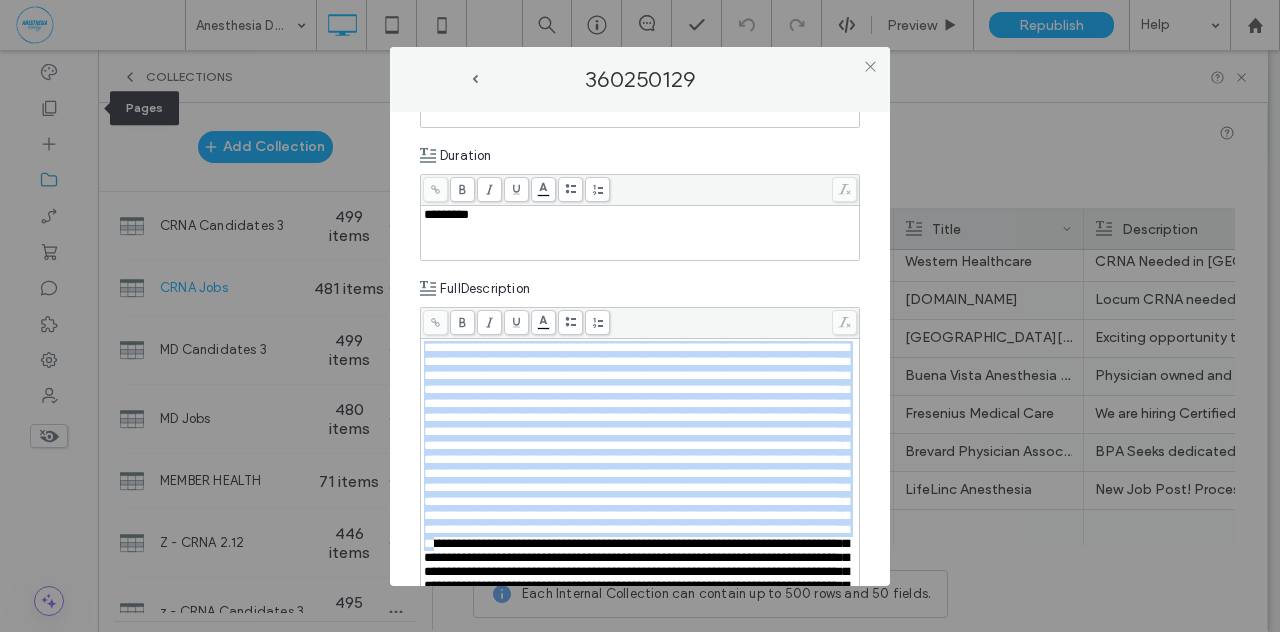 scroll, scrollTop: 628, scrollLeft: 0, axis: vertical 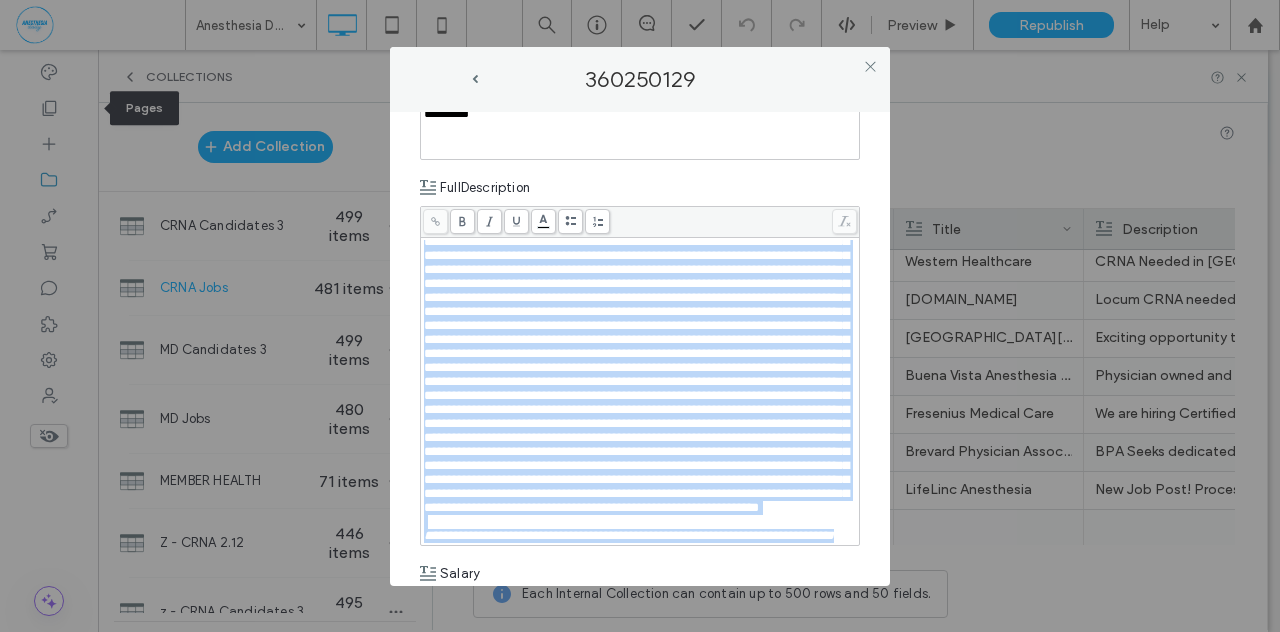 drag, startPoint x: 424, startPoint y: 344, endPoint x: 701, endPoint y: 571, distance: 358.13126 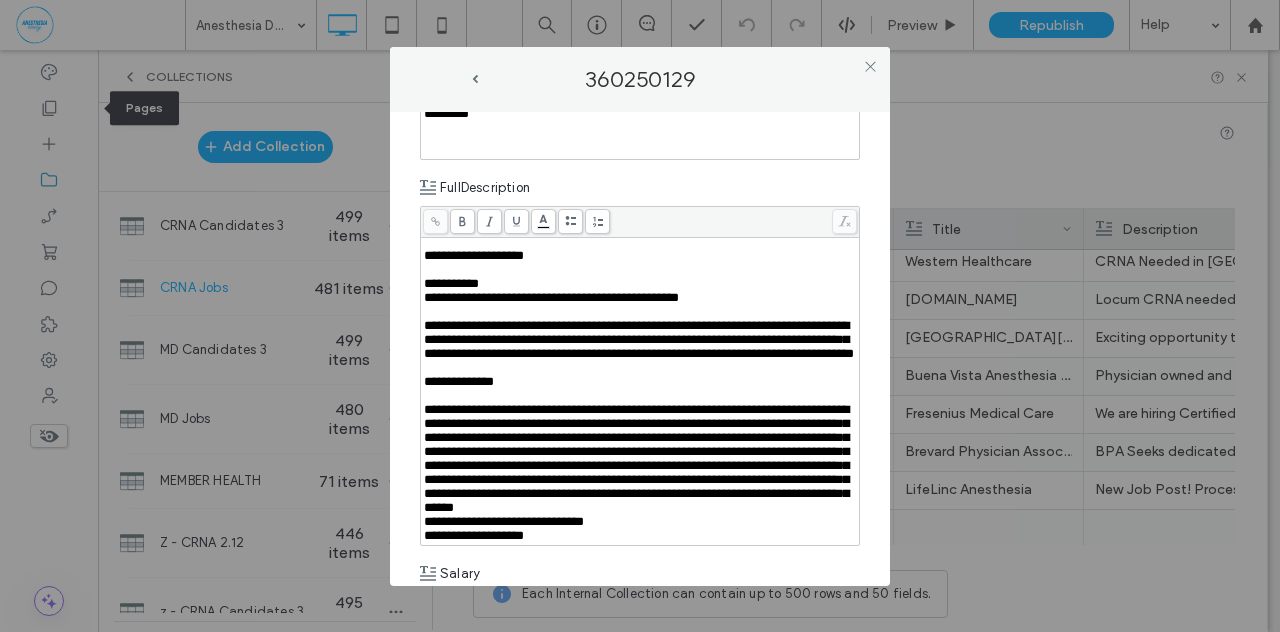 scroll, scrollTop: 496, scrollLeft: 0, axis: vertical 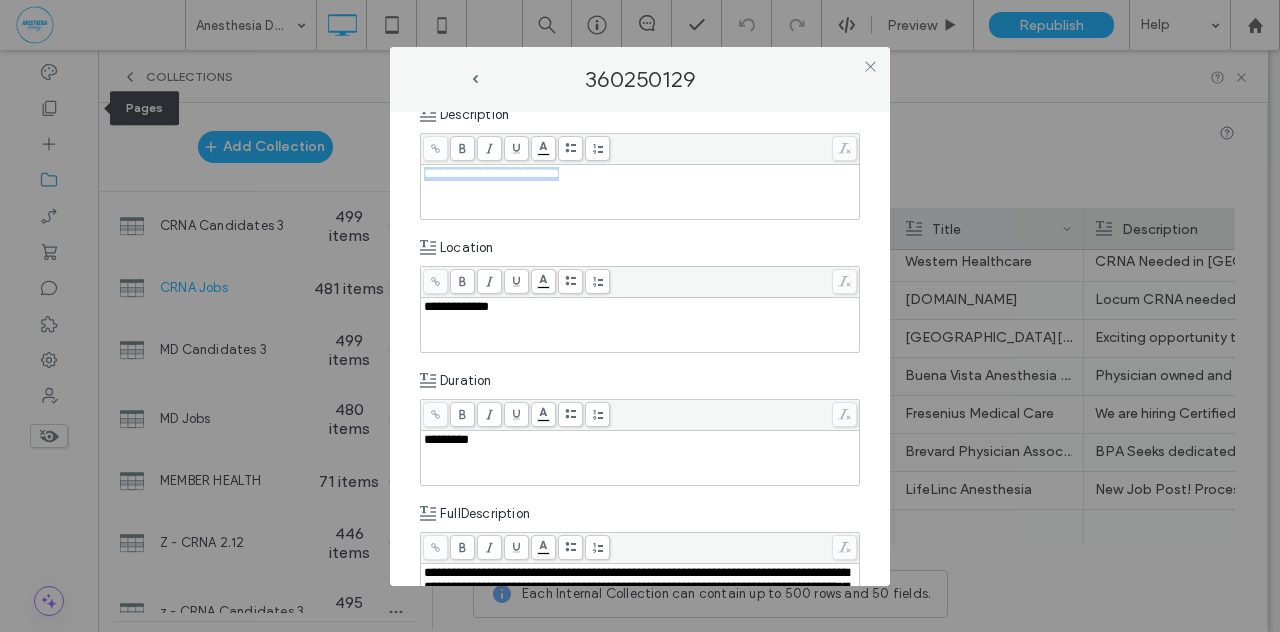 drag, startPoint x: 606, startPoint y: 178, endPoint x: 374, endPoint y: 169, distance: 232.1745 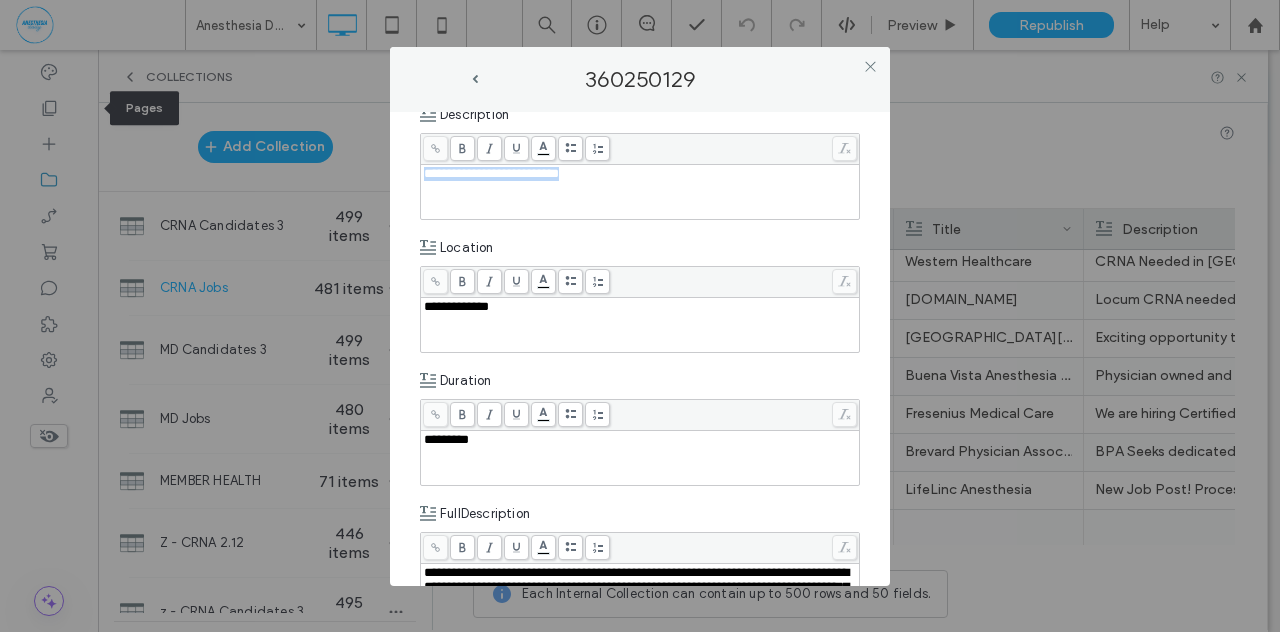 click on "**********" at bounding box center [640, 316] 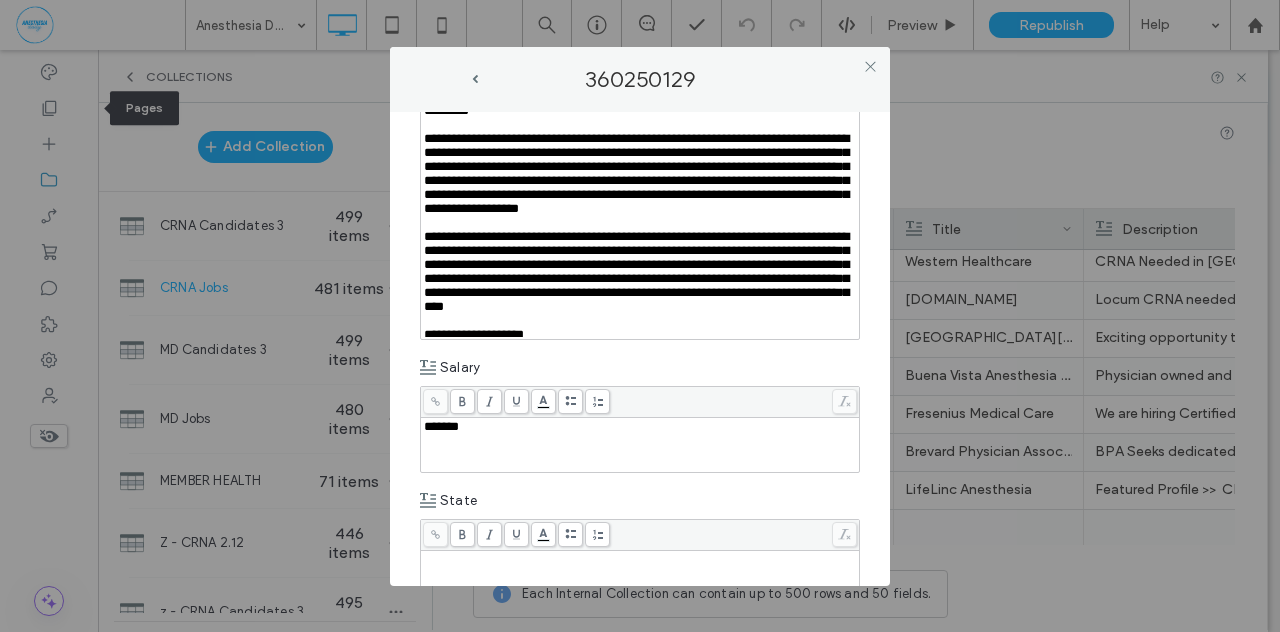 scroll, scrollTop: 879, scrollLeft: 0, axis: vertical 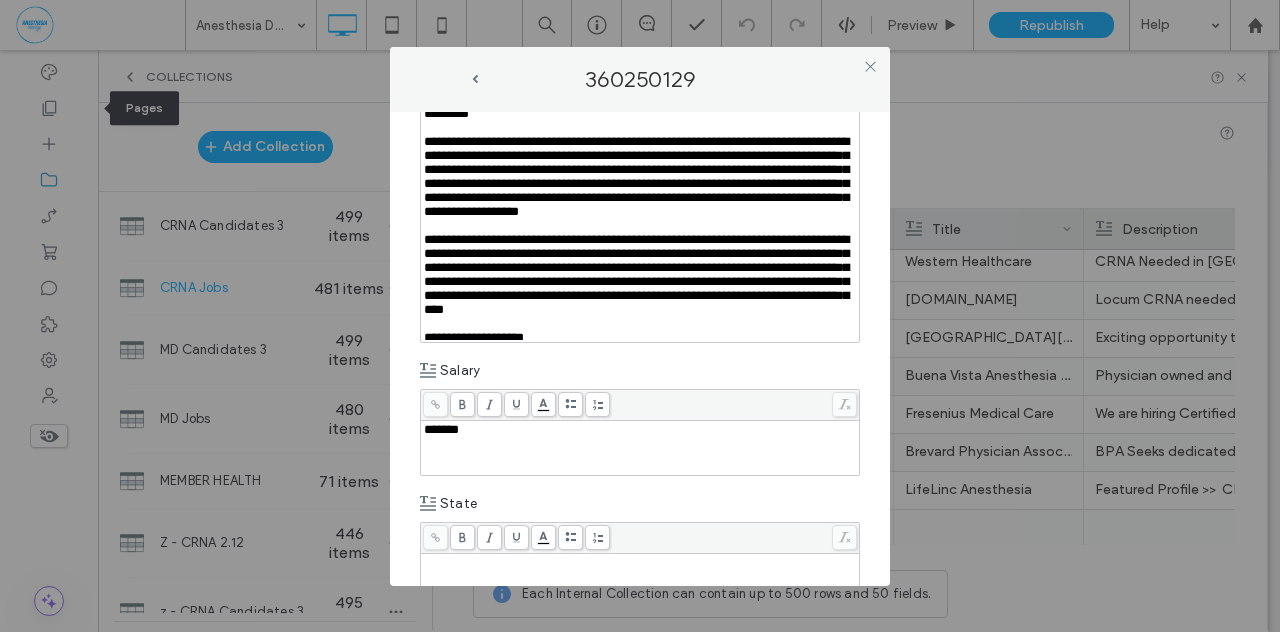 click on "*******" at bounding box center [441, 429] 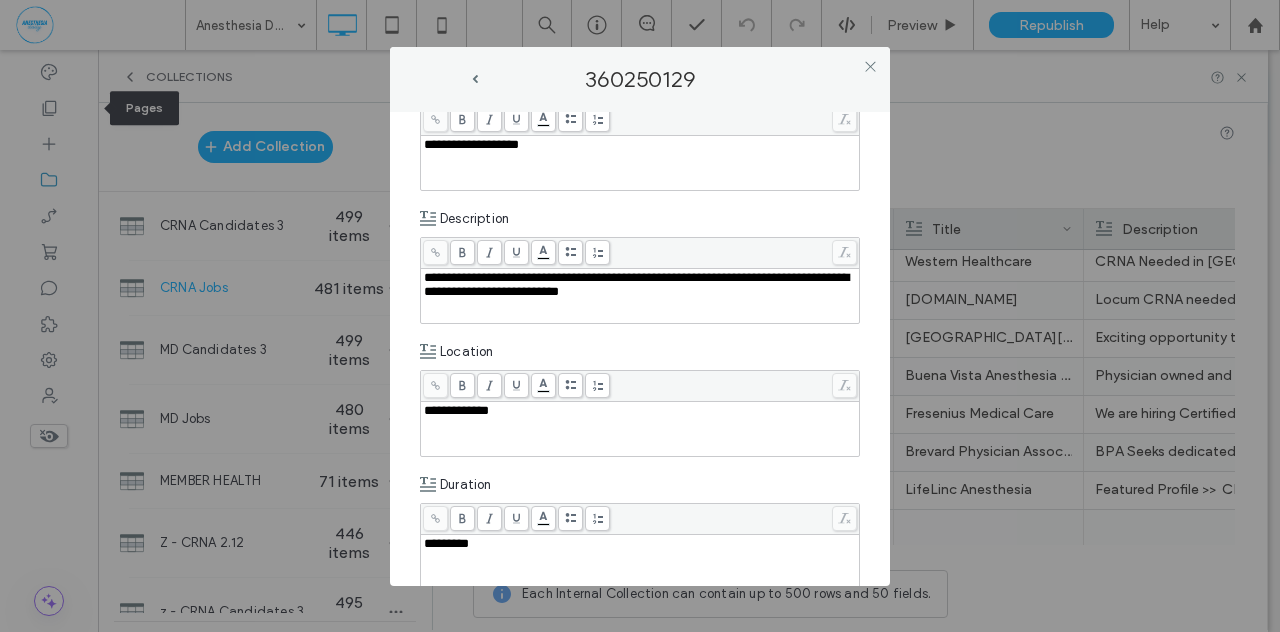 scroll, scrollTop: 241, scrollLeft: 0, axis: vertical 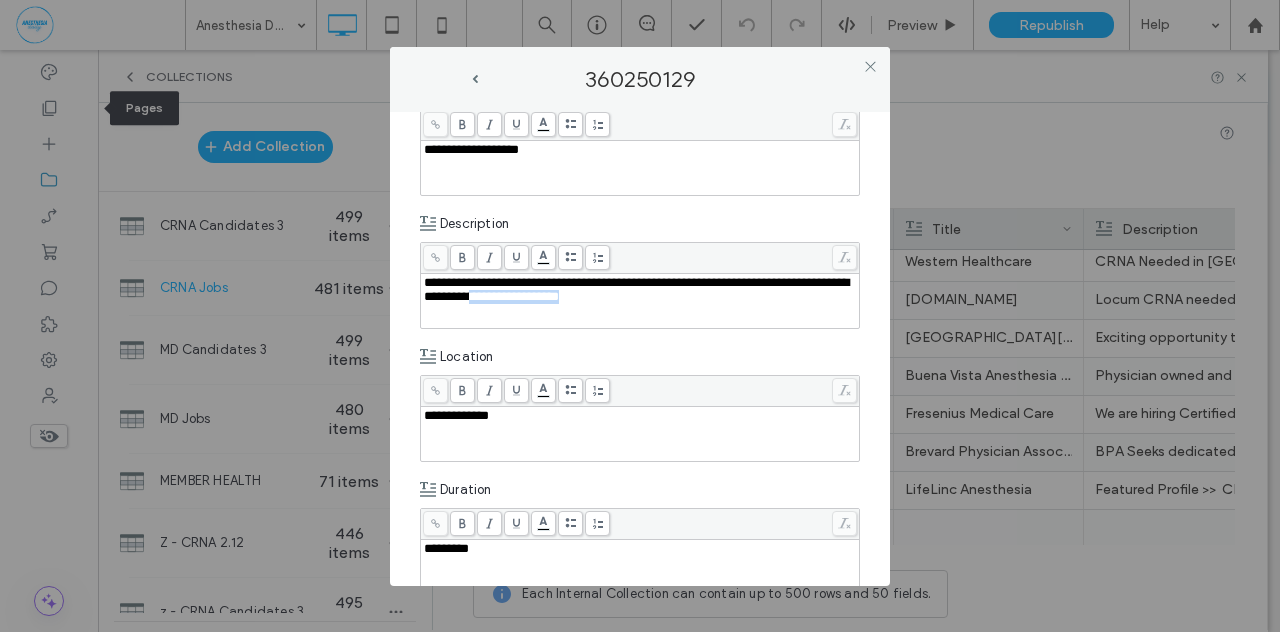 drag, startPoint x: 596, startPoint y: 297, endPoint x: 702, endPoint y: 304, distance: 106.23088 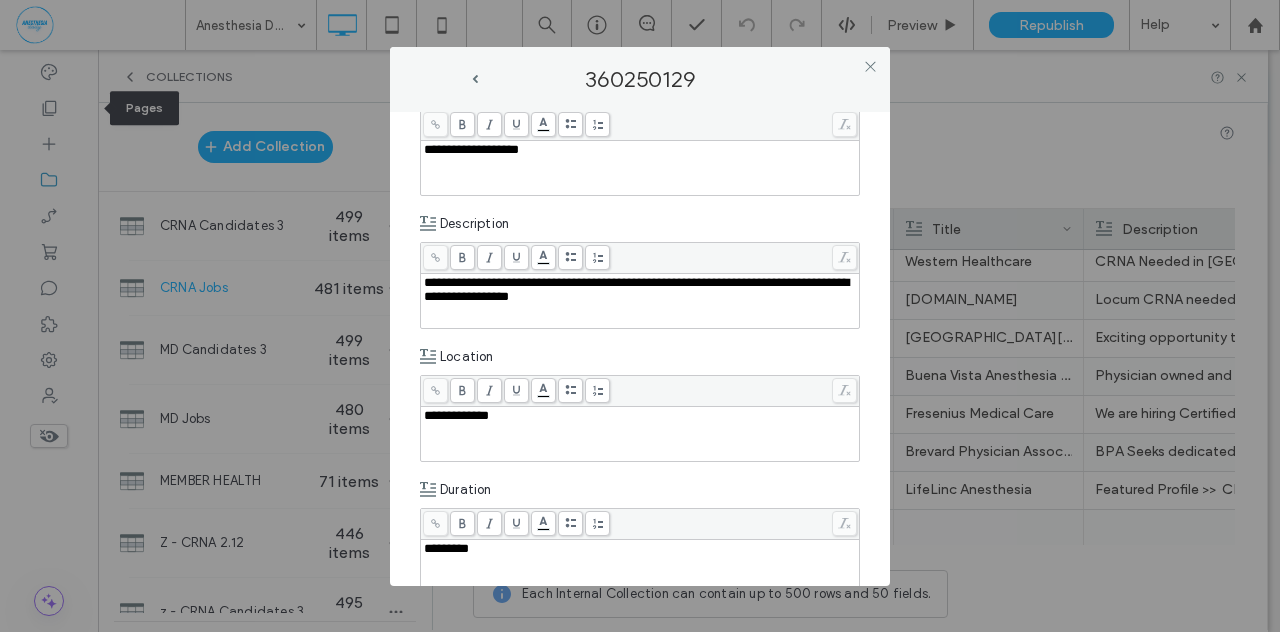click on "**********" at bounding box center (636, 289) 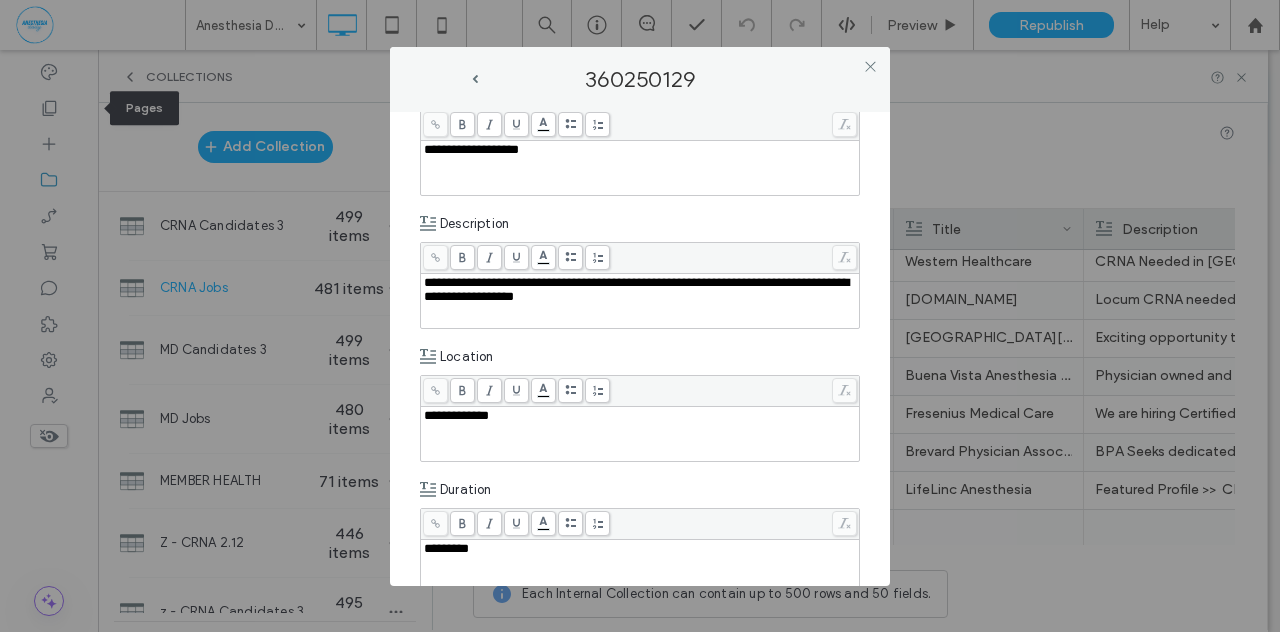 click on "**********" at bounding box center (636, 289) 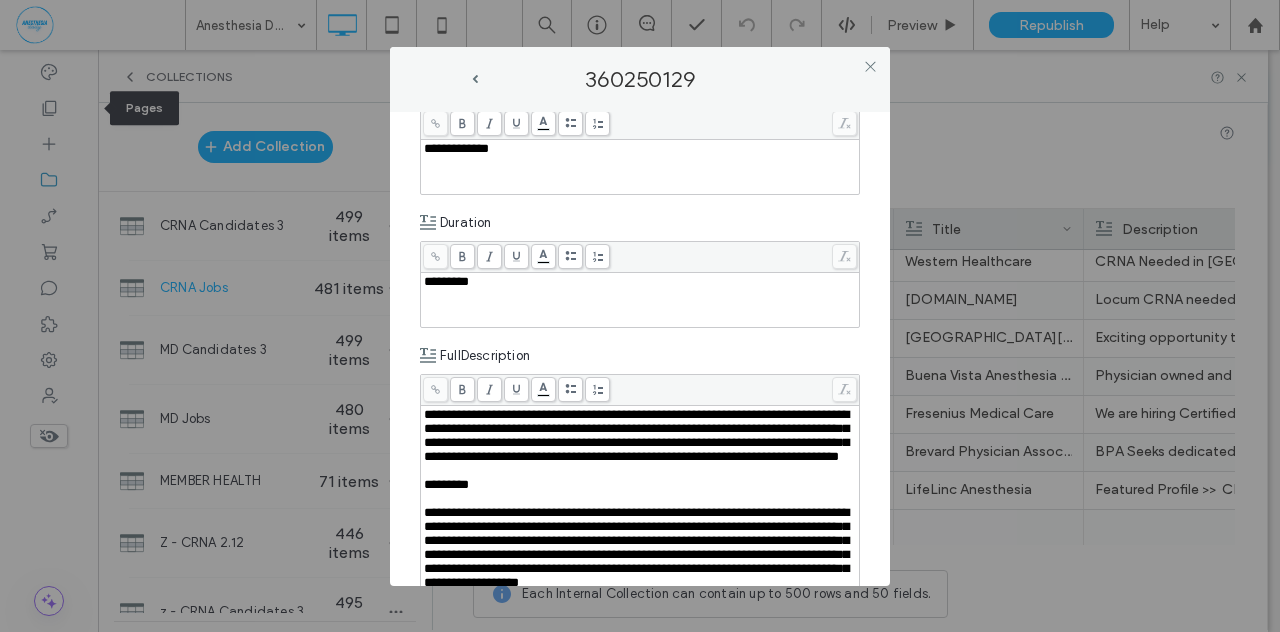 scroll, scrollTop: 529, scrollLeft: 0, axis: vertical 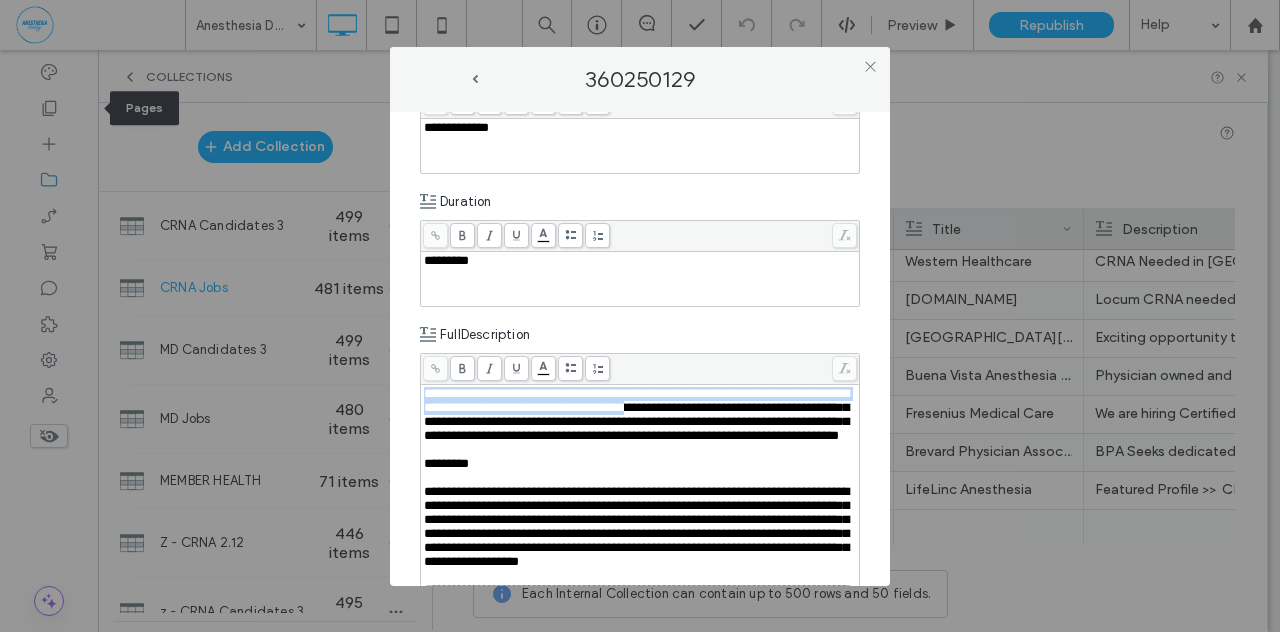drag, startPoint x: 425, startPoint y: 385, endPoint x: 811, endPoint y: 405, distance: 386.5178 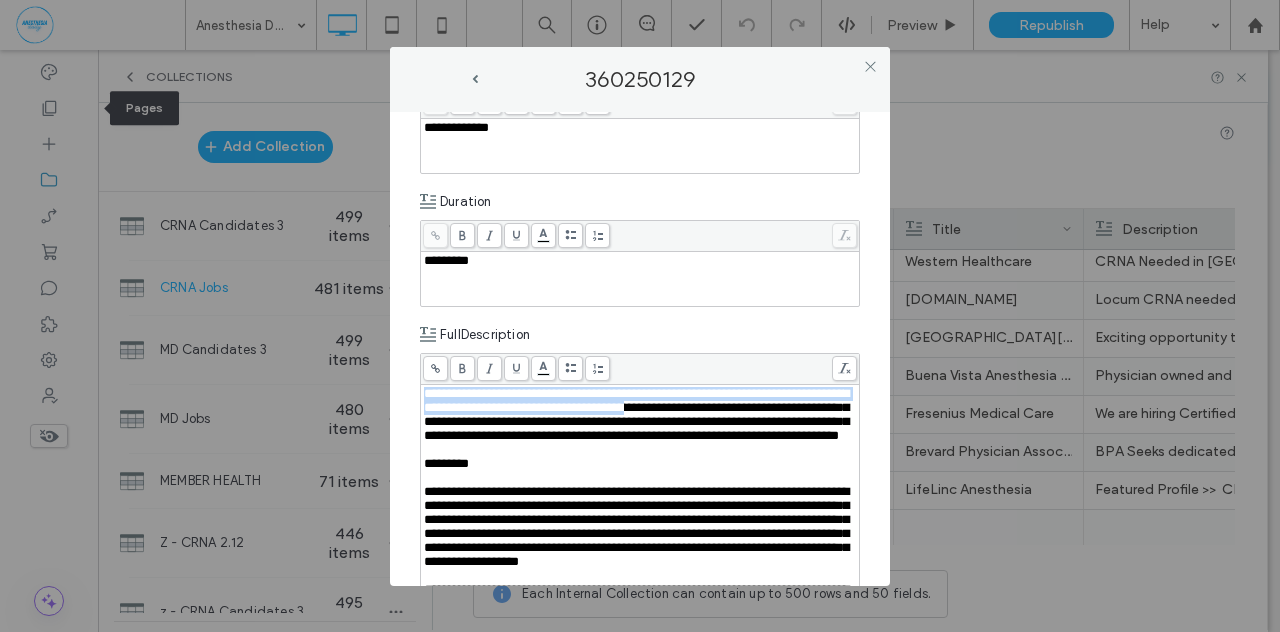copy on "**********" 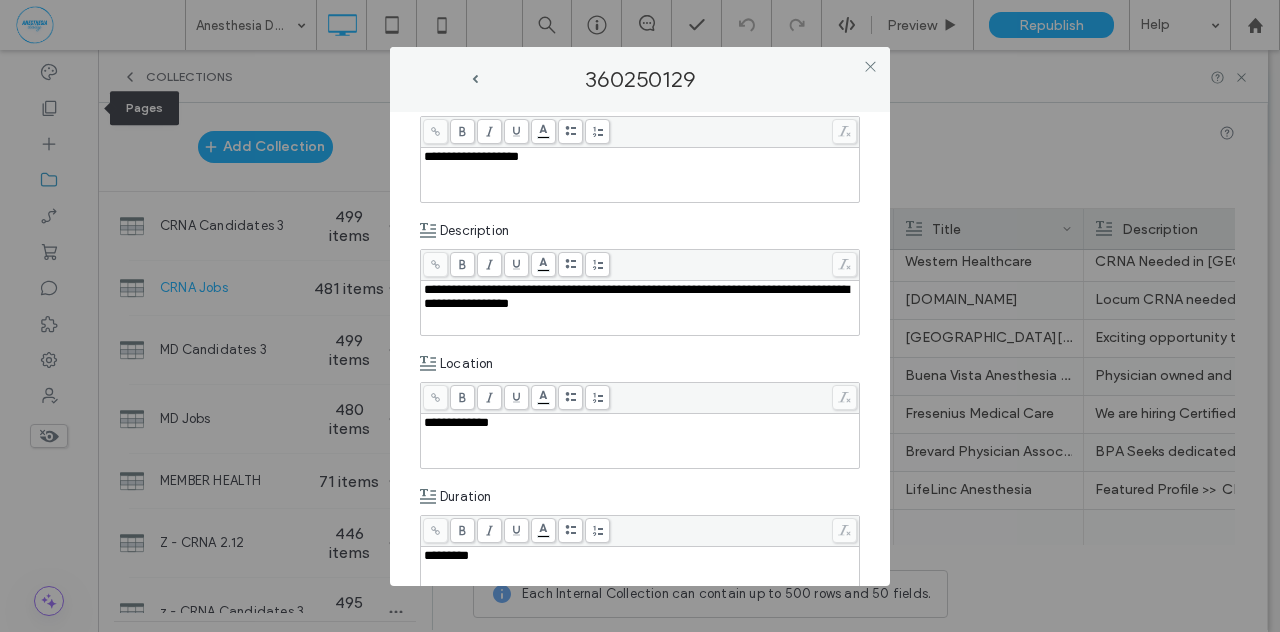 scroll, scrollTop: 233, scrollLeft: 0, axis: vertical 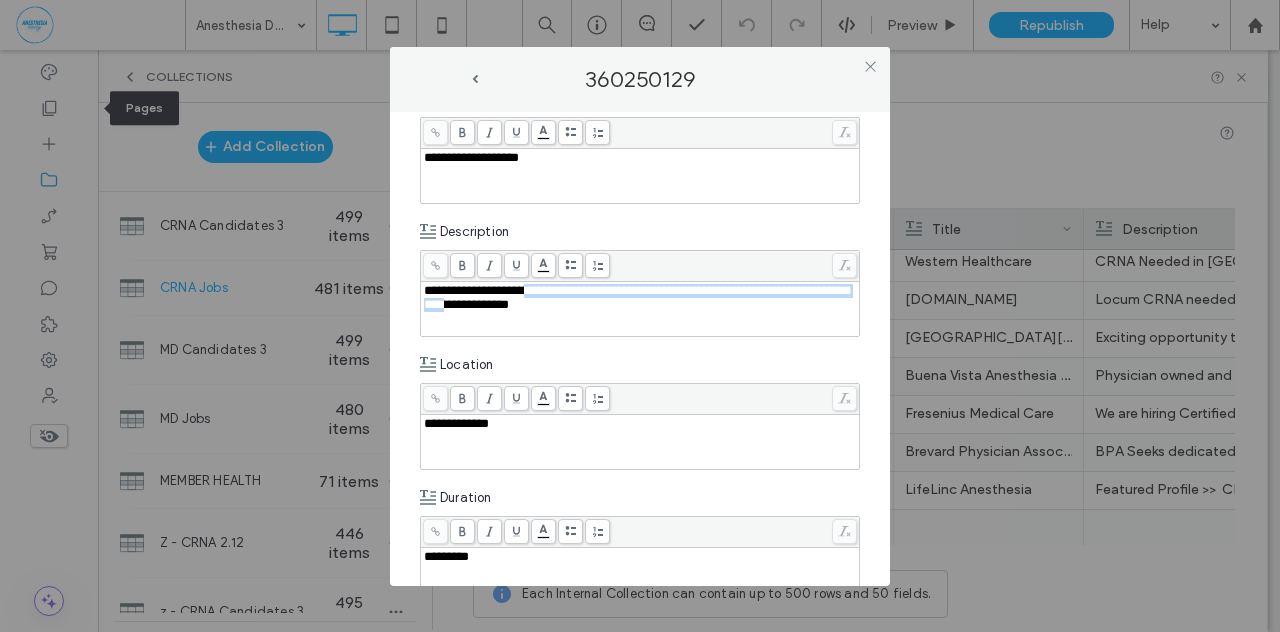 drag, startPoint x: 539, startPoint y: 291, endPoint x: 576, endPoint y: 302, distance: 38.600517 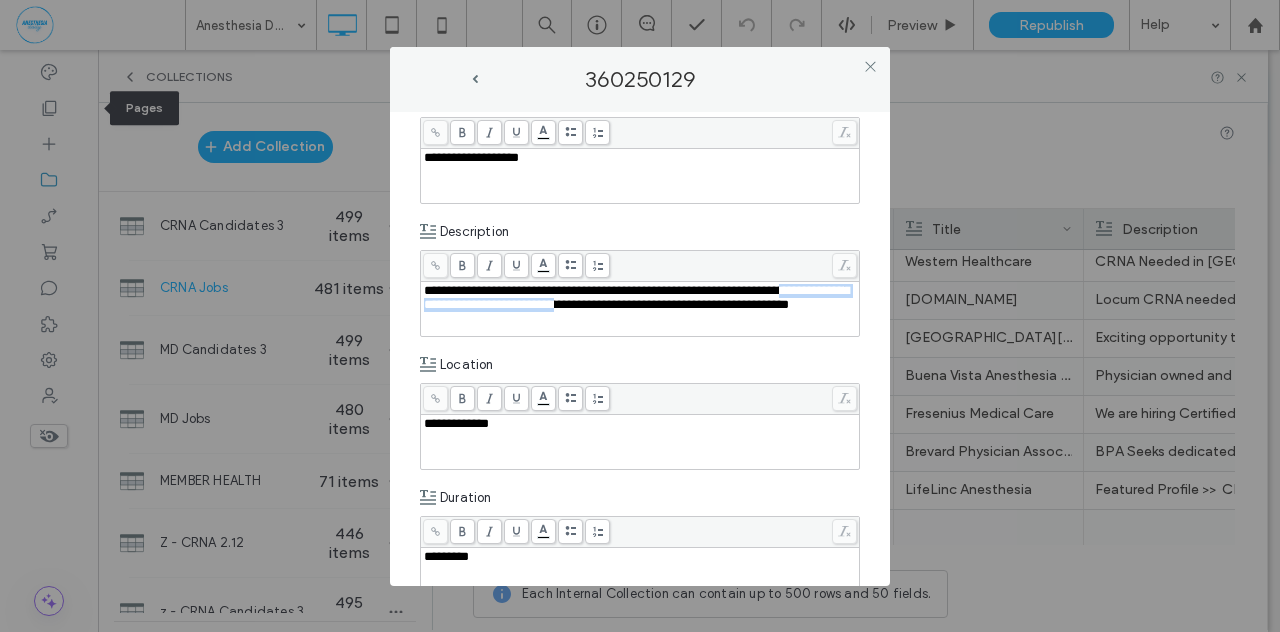 drag, startPoint x: 424, startPoint y: 305, endPoint x: 660, endPoint y: 306, distance: 236.00212 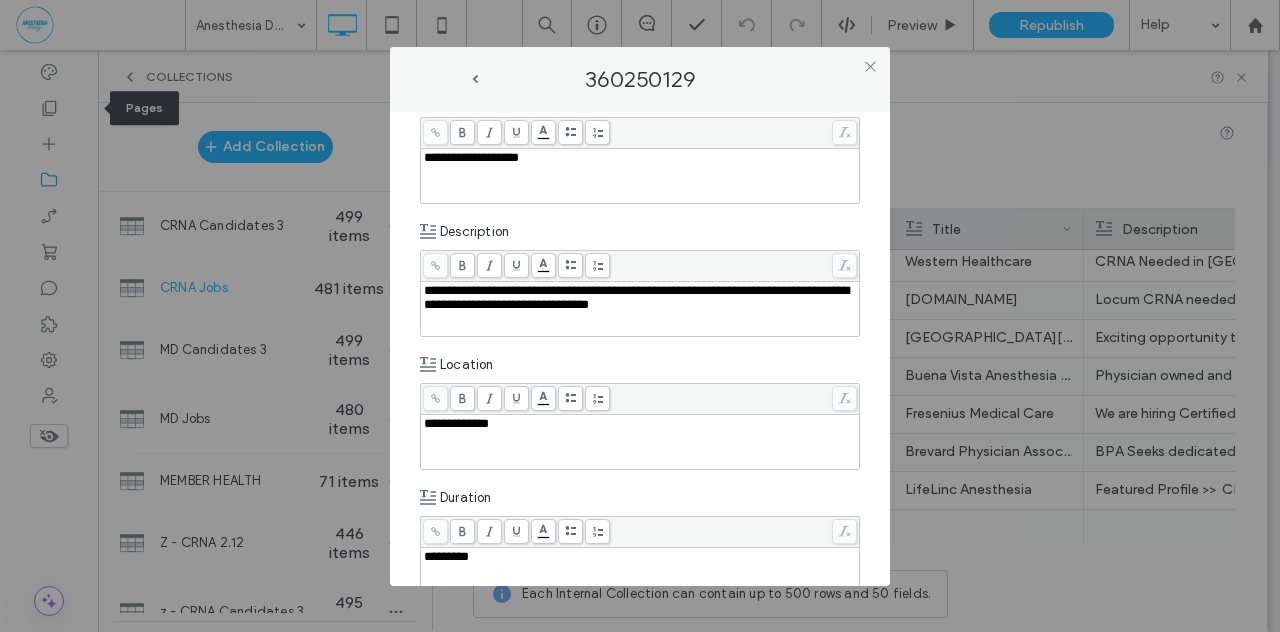 click on "**********" at bounding box center (636, 297) 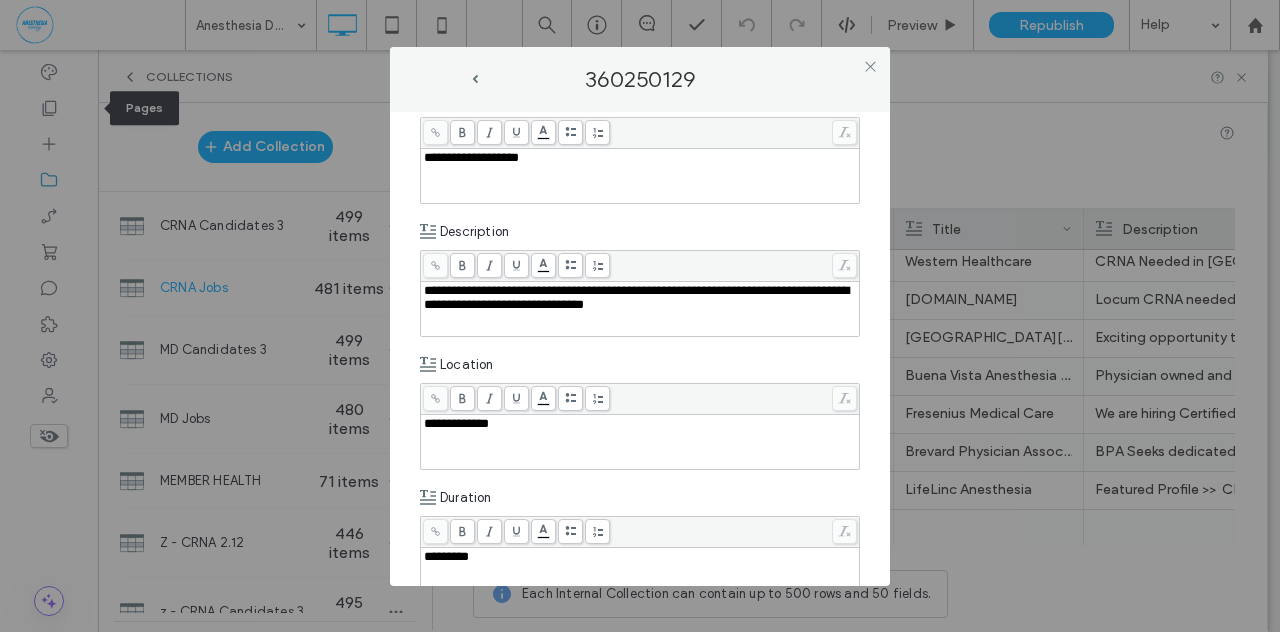 click on "**********" at bounding box center [636, 297] 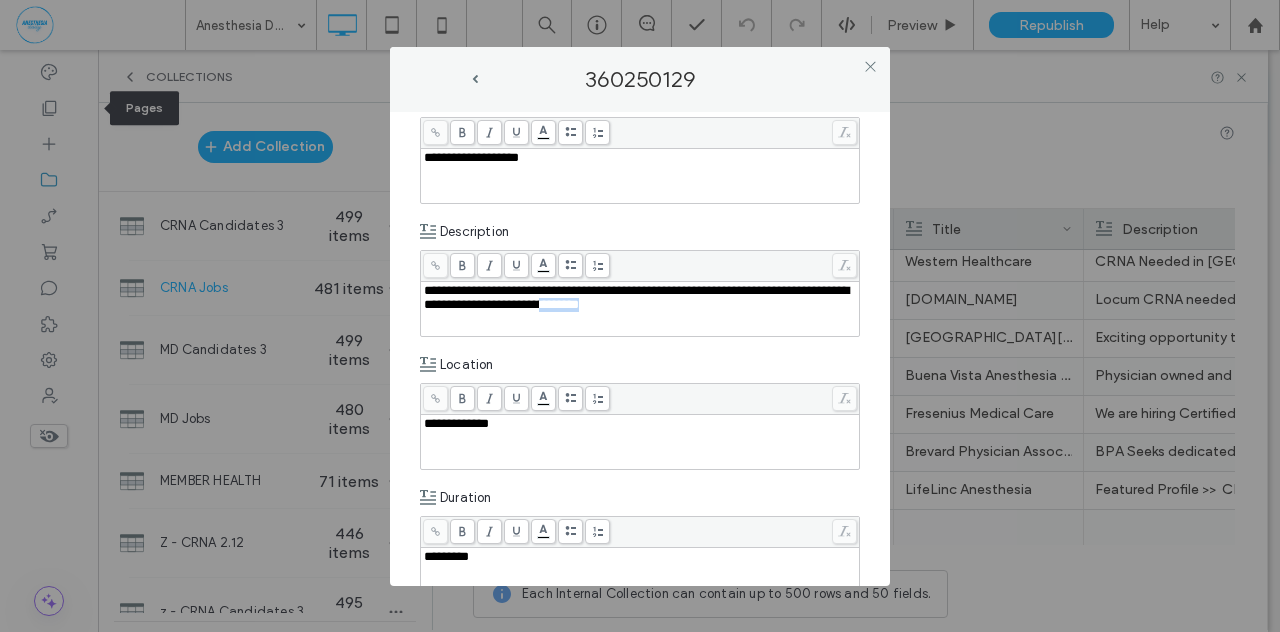 drag, startPoint x: 638, startPoint y: 307, endPoint x: 710, endPoint y: 305, distance: 72.02777 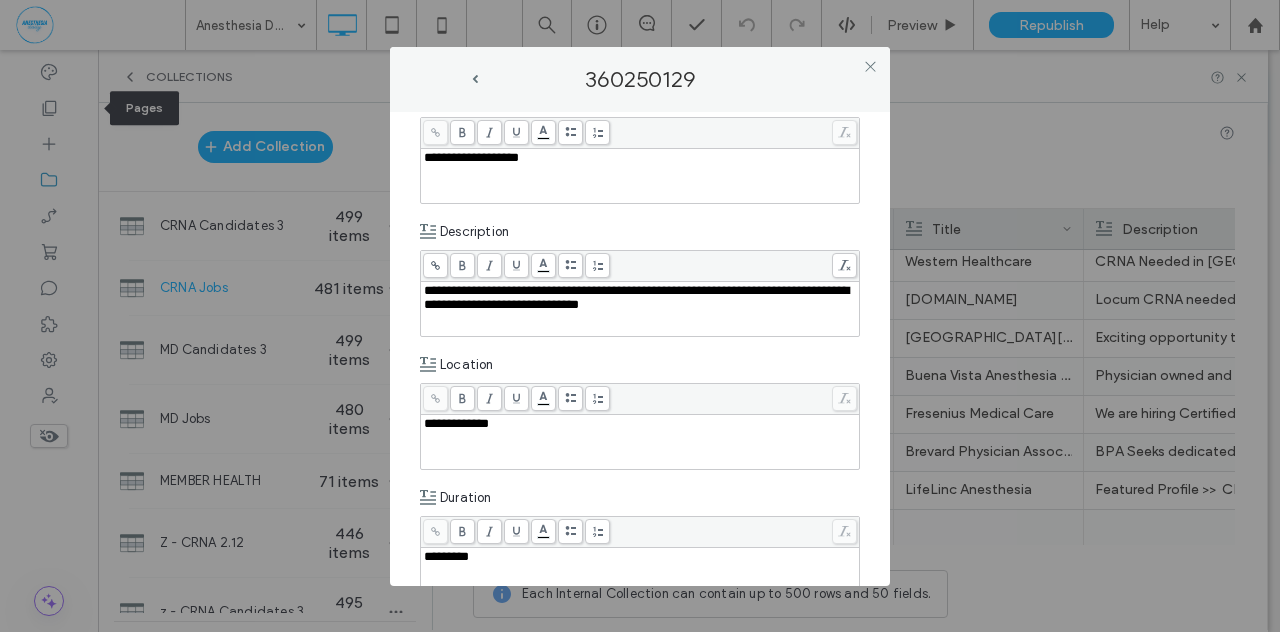 click 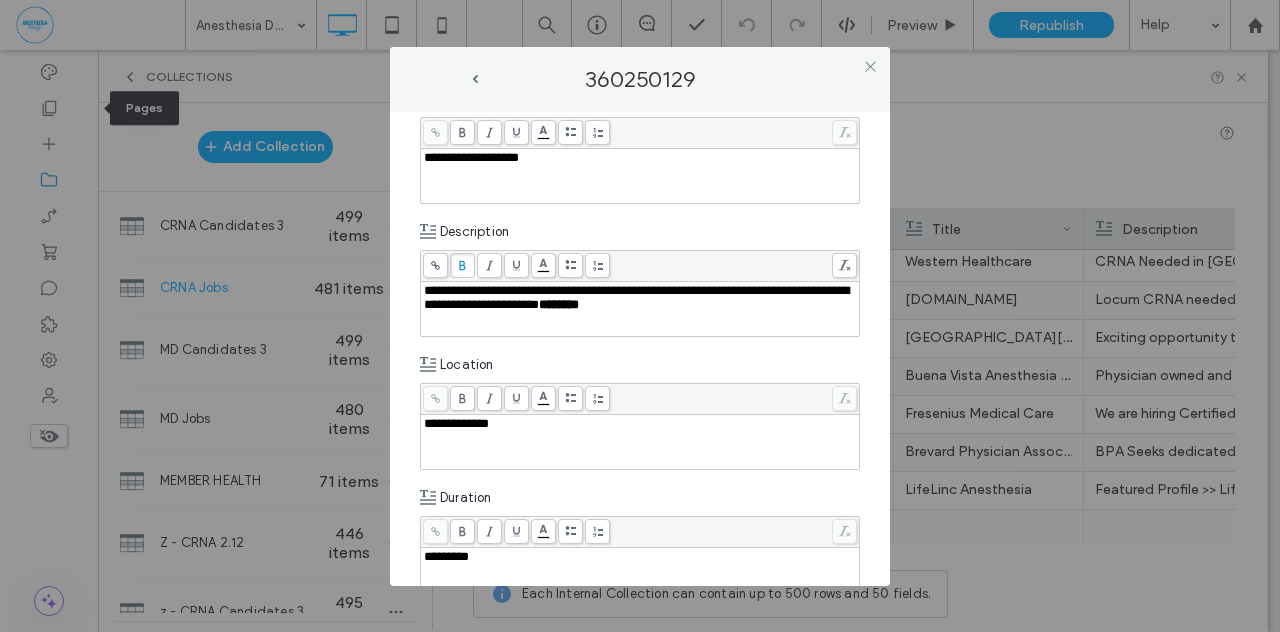 click on "**********" at bounding box center [640, 349] 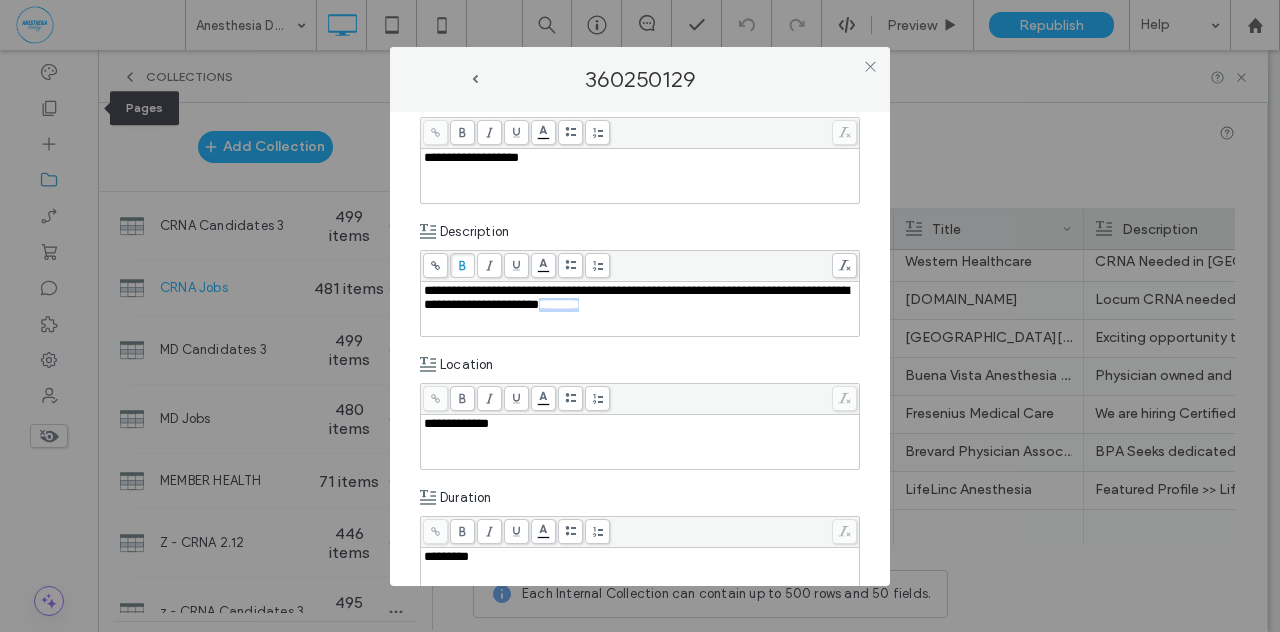 drag, startPoint x: 537, startPoint y: 290, endPoint x: 548, endPoint y: 291, distance: 11.045361 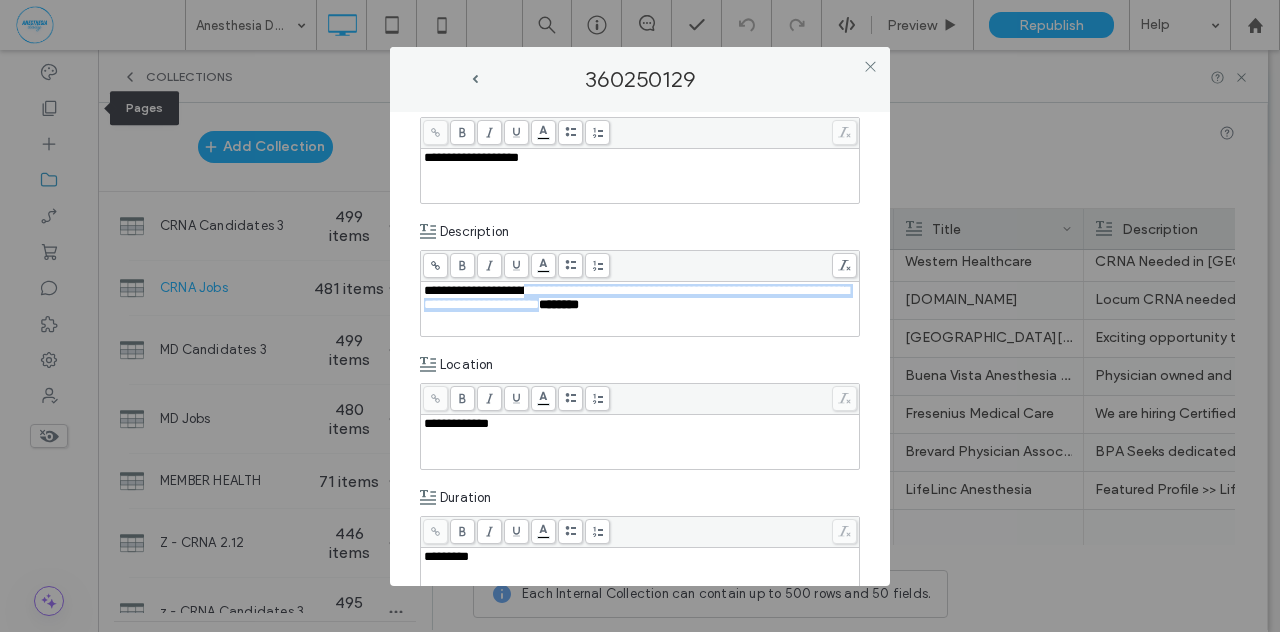 click on "**********" at bounding box center (636, 297) 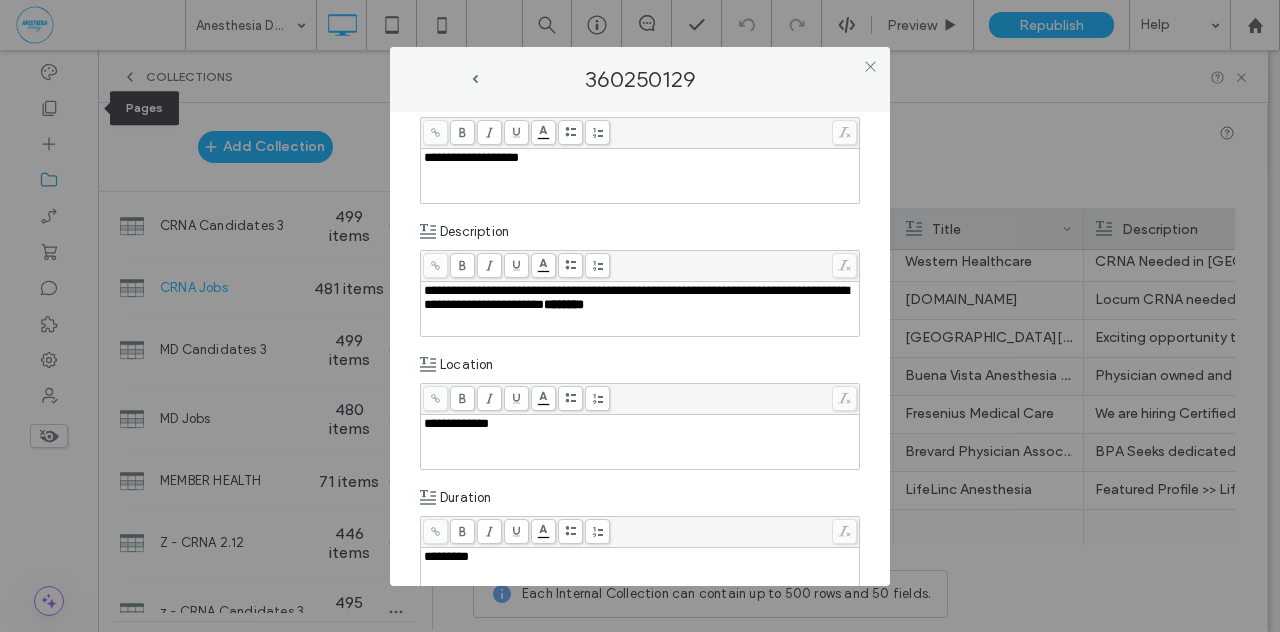 click on "**********" at bounding box center (640, 349) 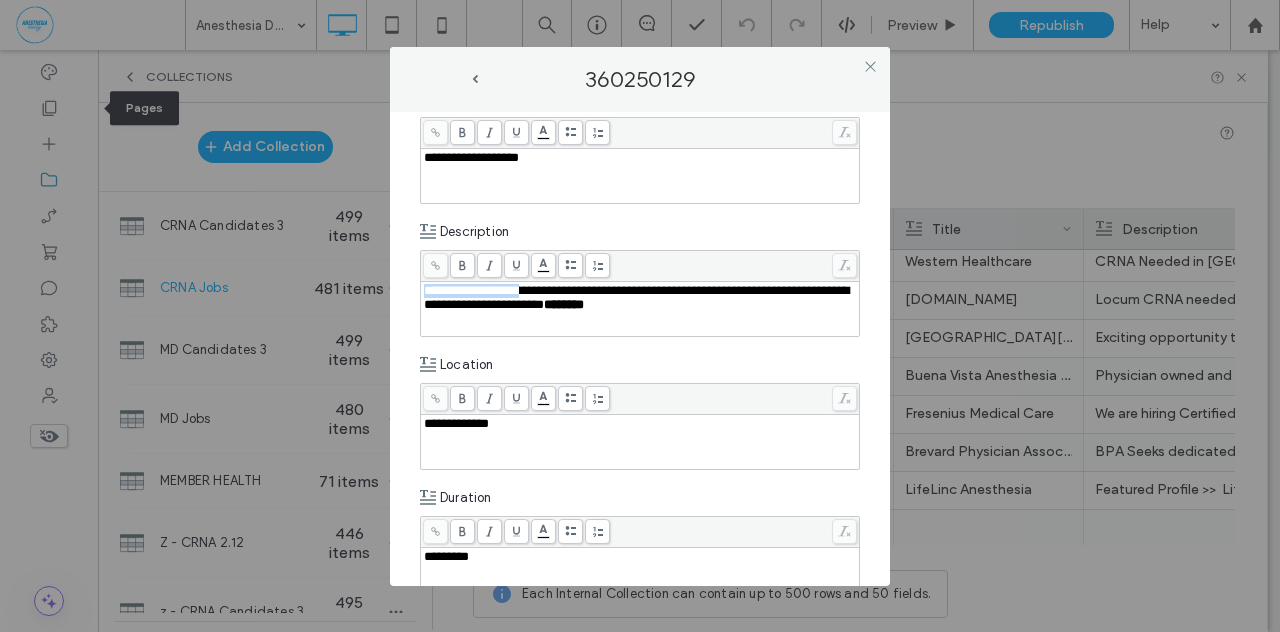 drag, startPoint x: 532, startPoint y: 291, endPoint x: 409, endPoint y: 290, distance: 123.00407 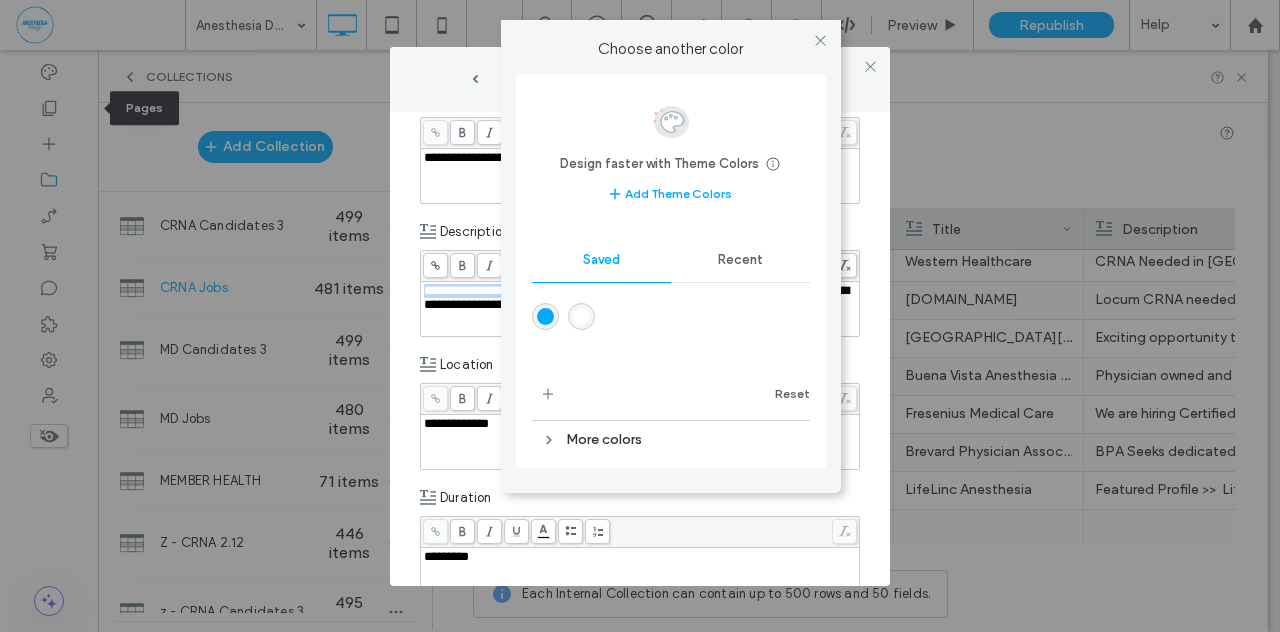 click on ".wqwq-1{fill:#231f20;}
.cls-1q, .cls-2q { fill-rule: evenodd; }
.cls-2q { fill: #6e8188; }
True_local
Agendize
HealthEngine
x_close_popup
from_your_site
multi_language
zoom-out
zoom-in
z_vimeo
z_yelp
z_picassa
w_vCita
youtube
yelp
x2
x
x_x
x_alignright
x_handwritten
[GEOGRAPHIC_DATA]
wordpress
windowsvv
win8
whats_app
wallet
warning-sign
w_youtube
w_youtube_channel
w_yelp
w_video
w_twitter
w_title
w_tabs
w_social_icons
w_spacer
w_share
w_rss_feed
w_recent-posts
w_push
w_paypal
w_photo_gallery" at bounding box center [640, 316] 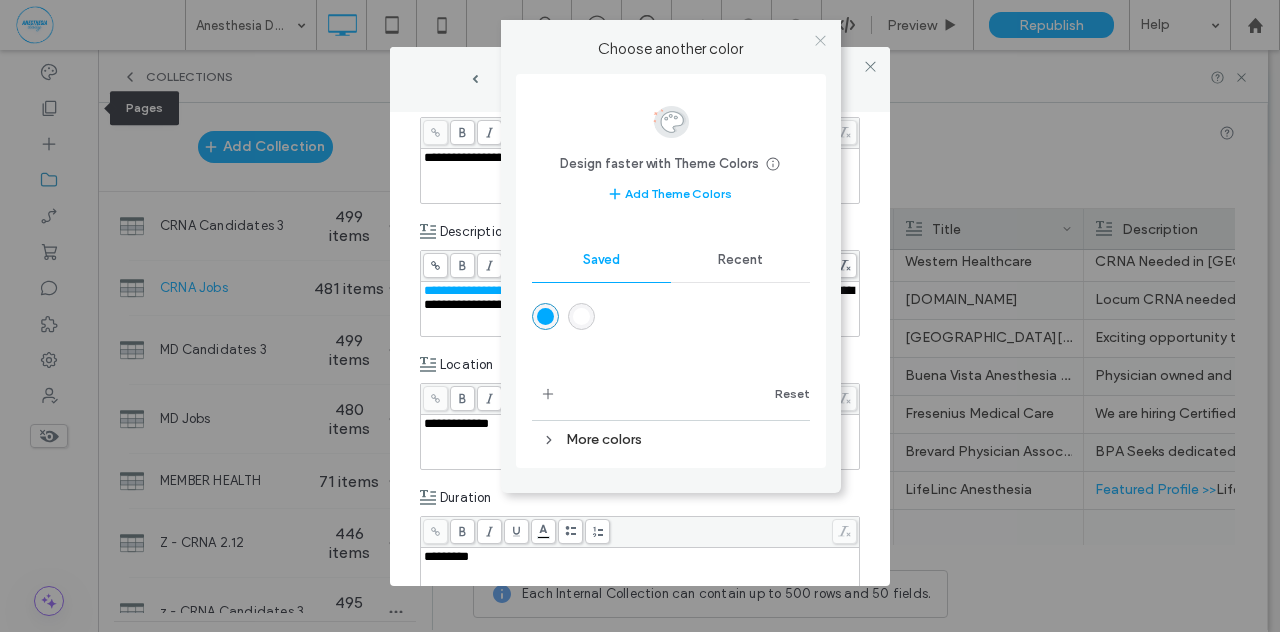 click 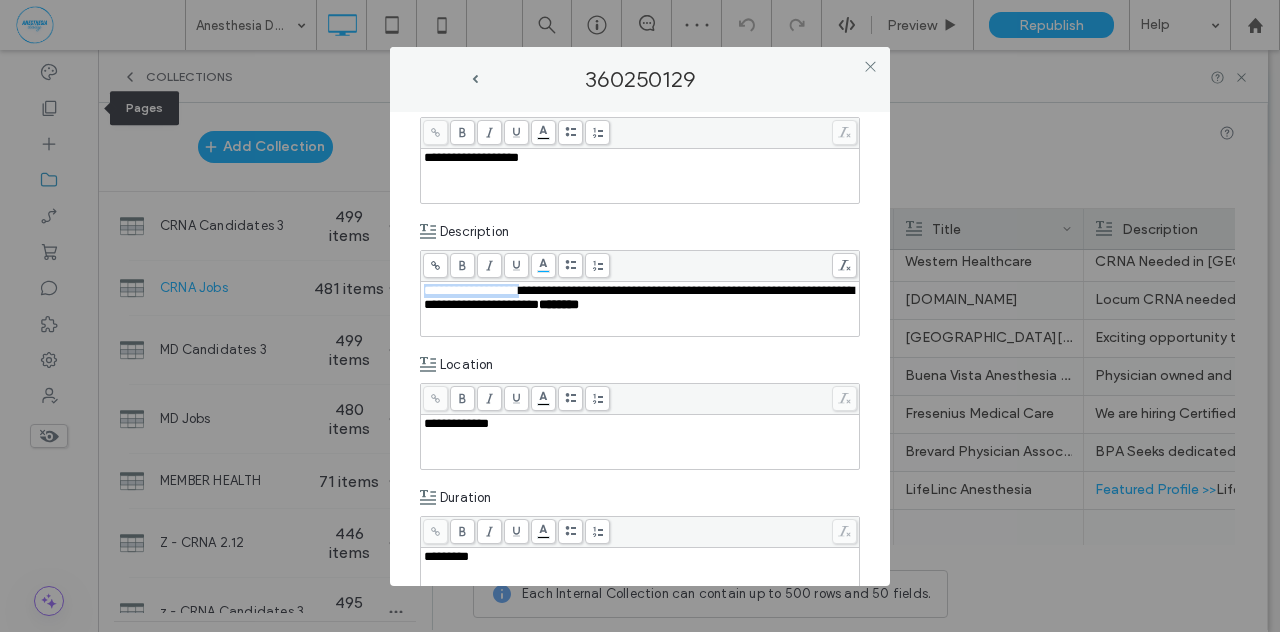 click 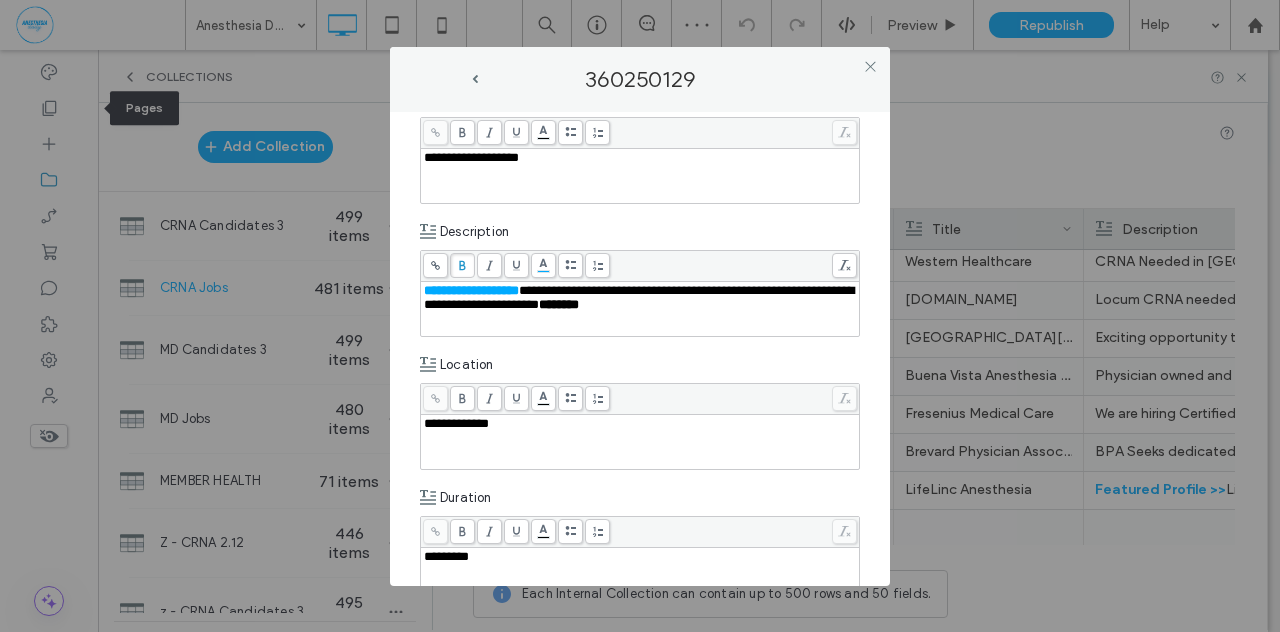click 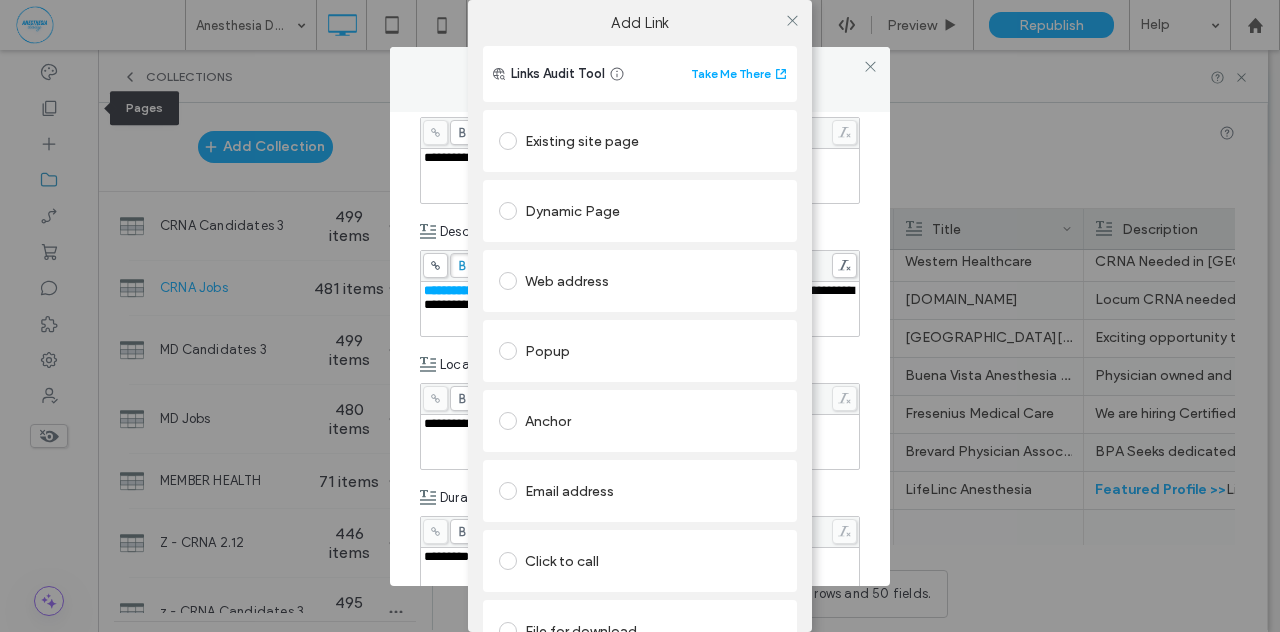 click at bounding box center (508, 141) 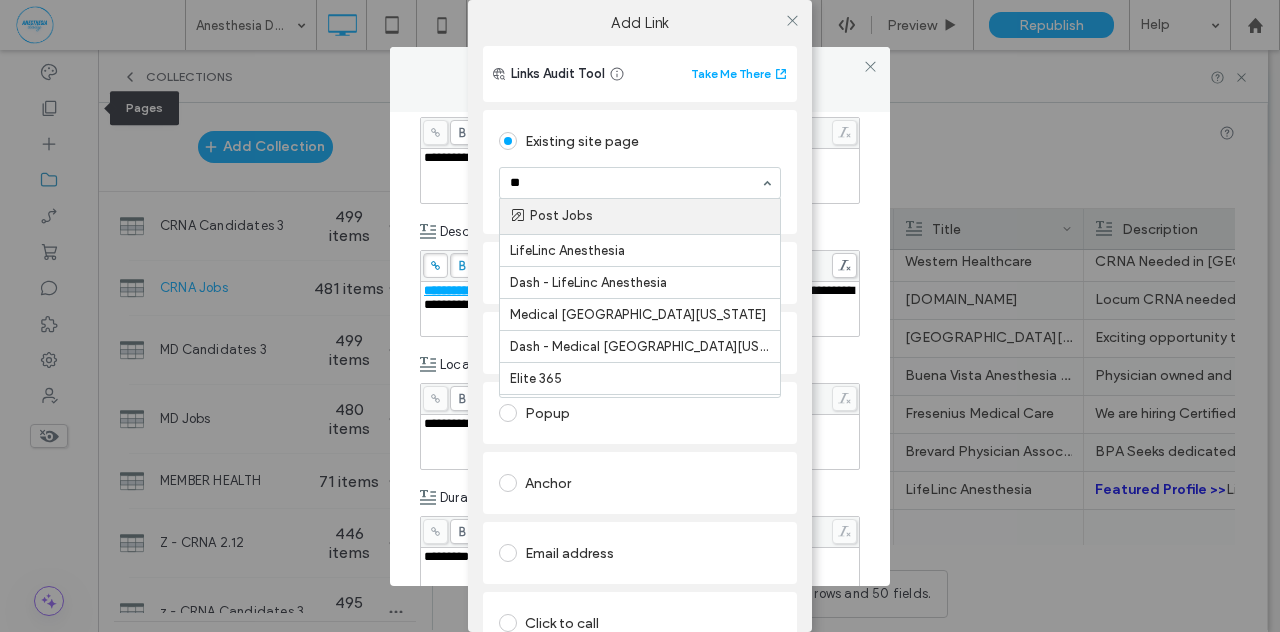 type on "***" 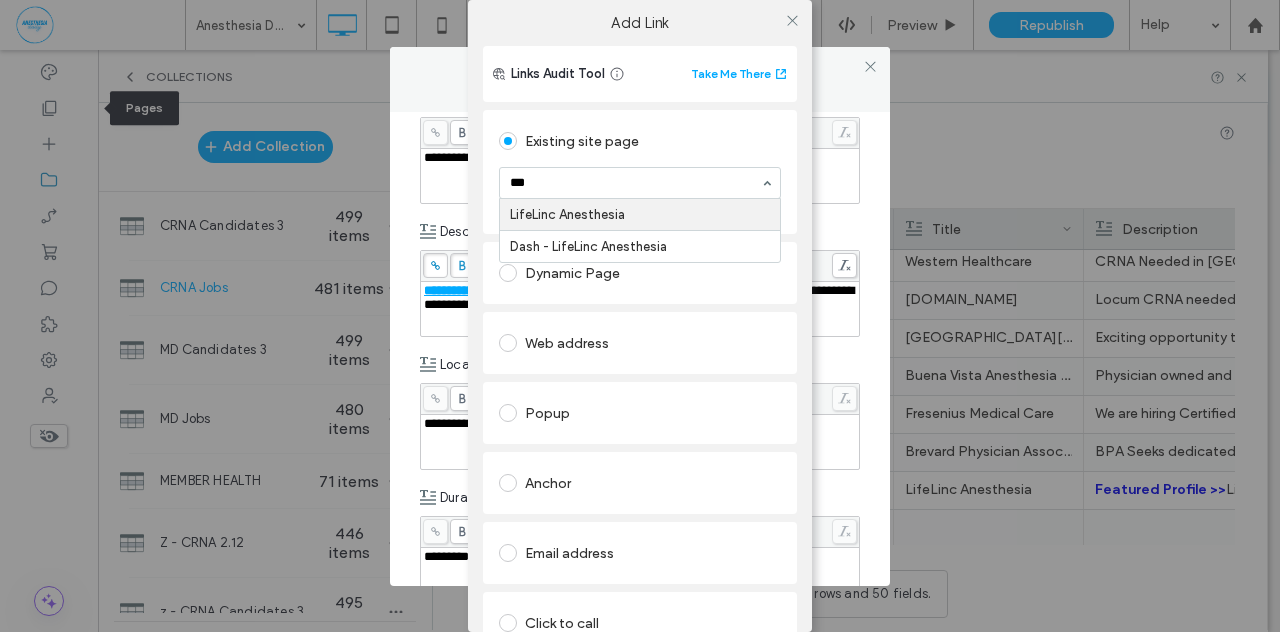 type 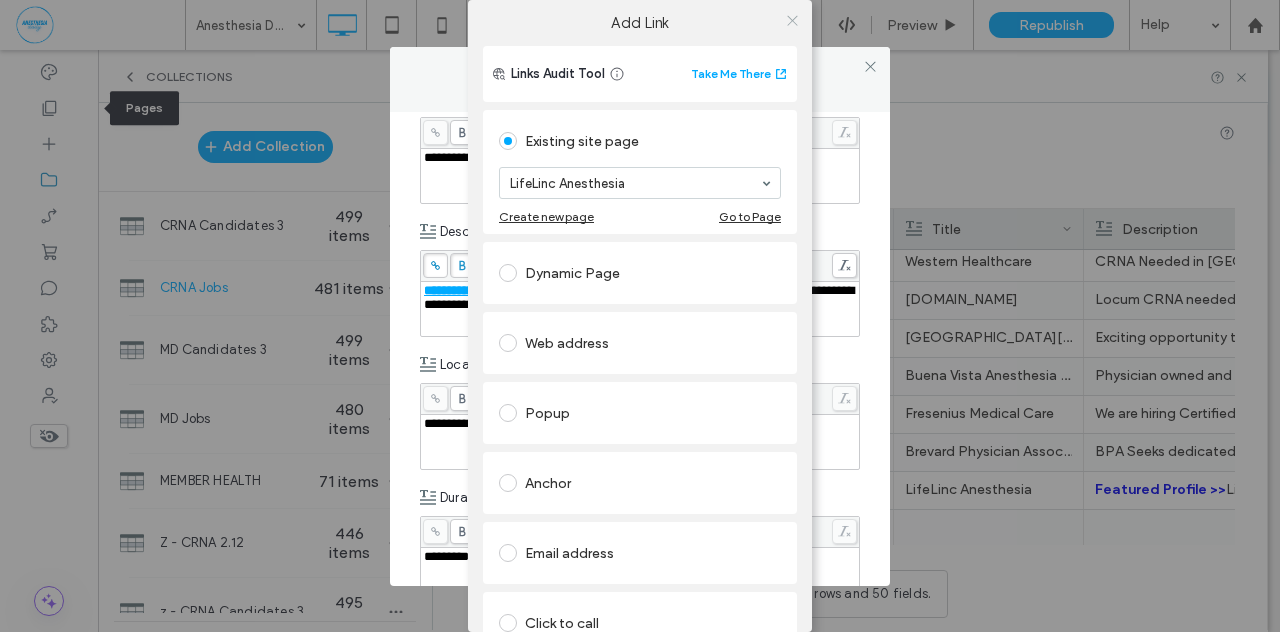 click 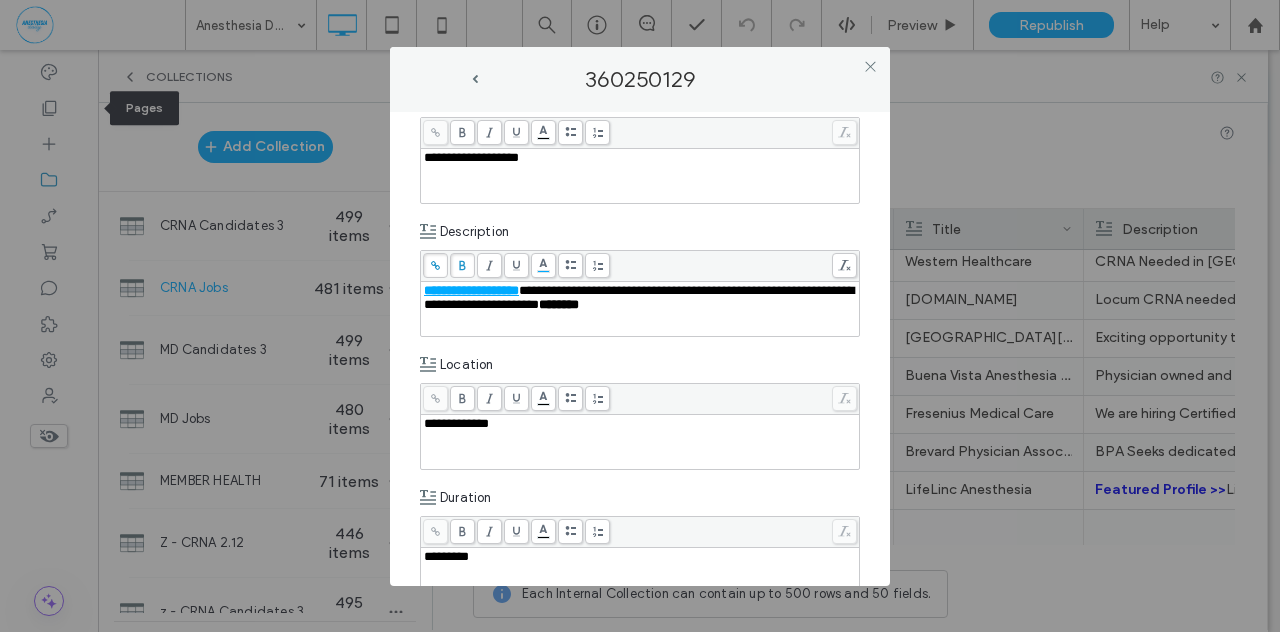 click on "**********" at bounding box center [640, 349] 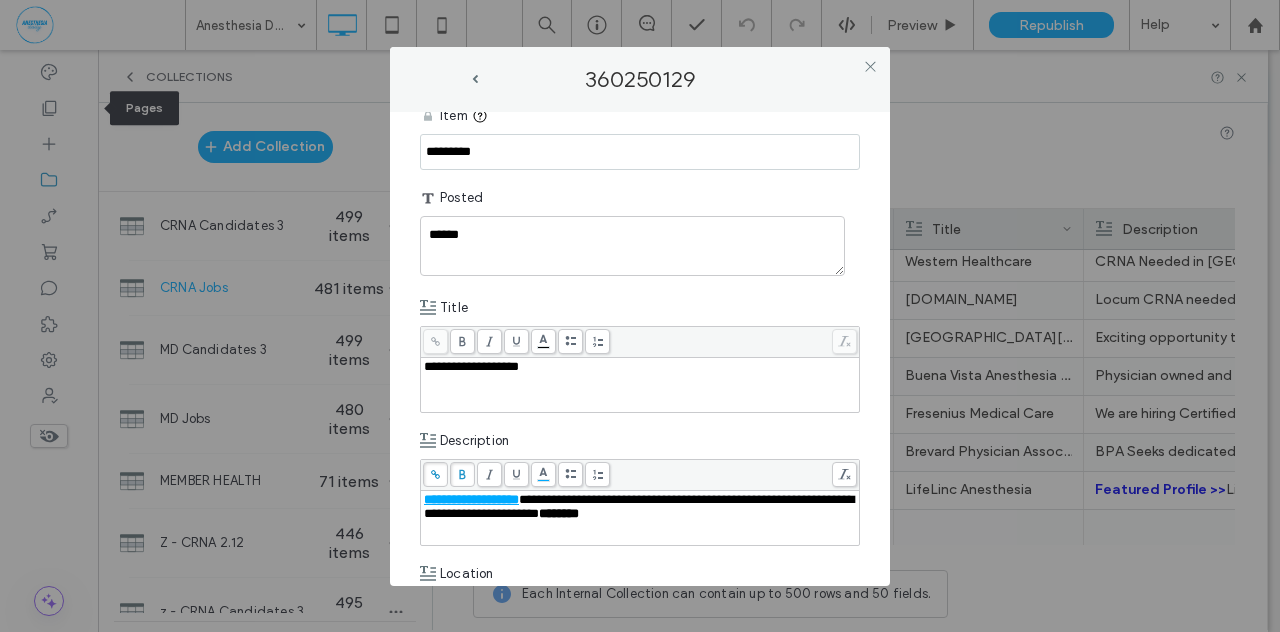 scroll, scrollTop: 0, scrollLeft: 0, axis: both 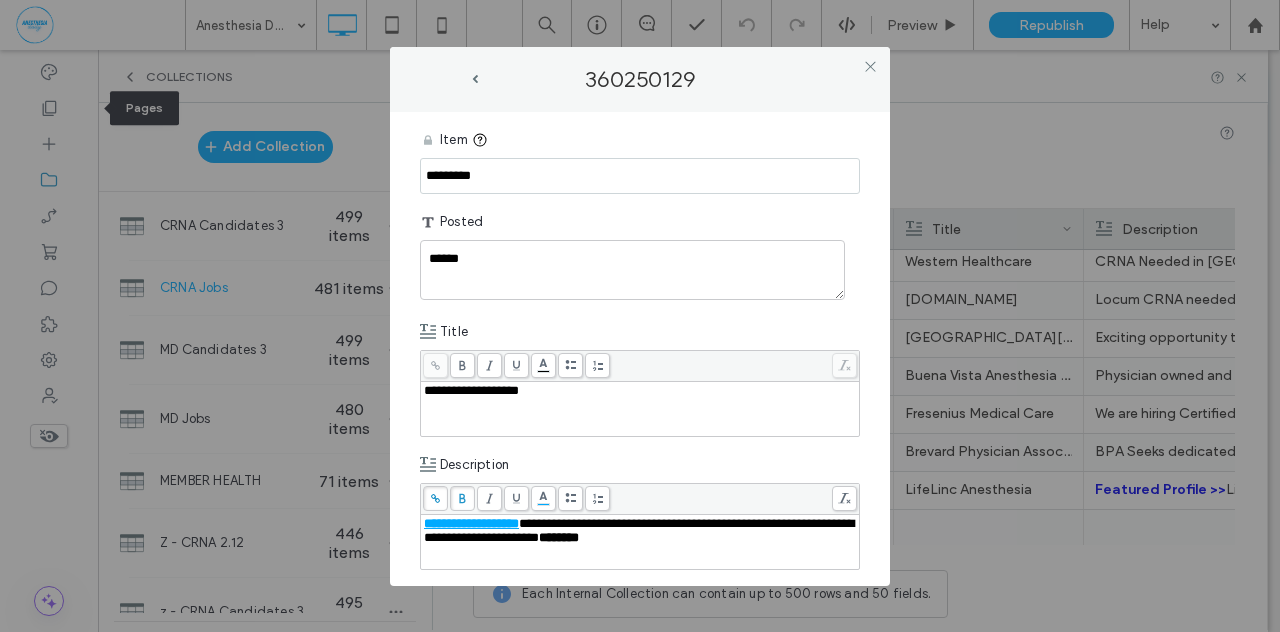 drag, startPoint x: 500, startPoint y: 177, endPoint x: 384, endPoint y: 175, distance: 116.01724 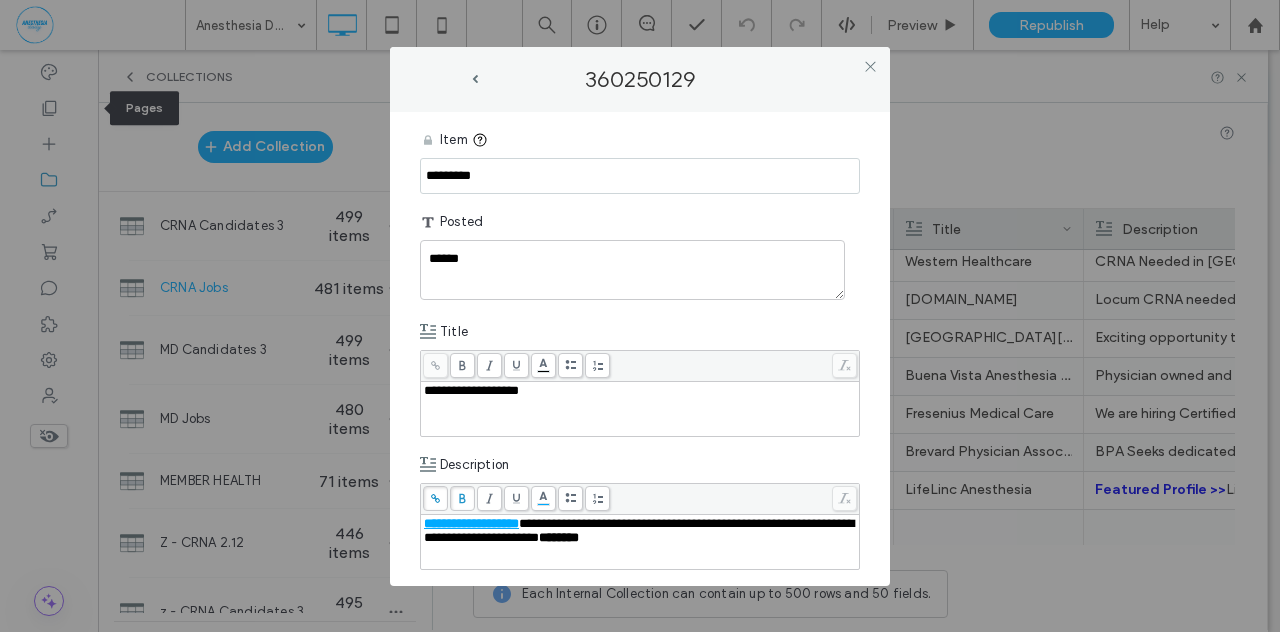 drag, startPoint x: 499, startPoint y: 173, endPoint x: 357, endPoint y: 176, distance: 142.0317 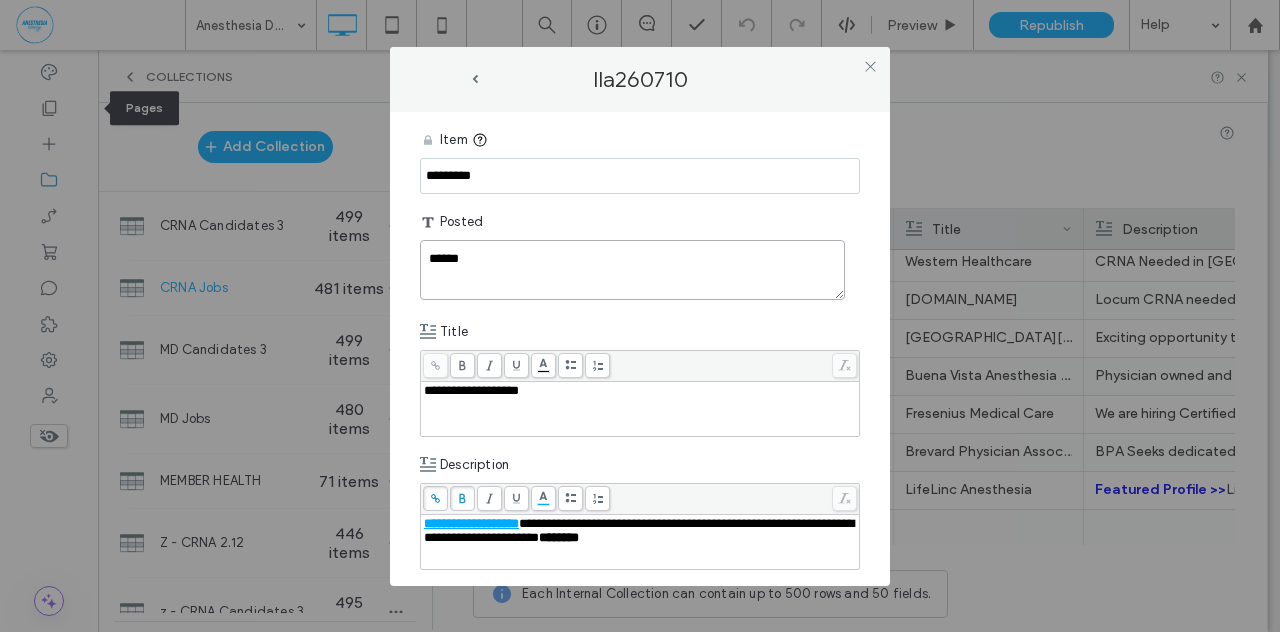 click on "******" at bounding box center [632, 270] 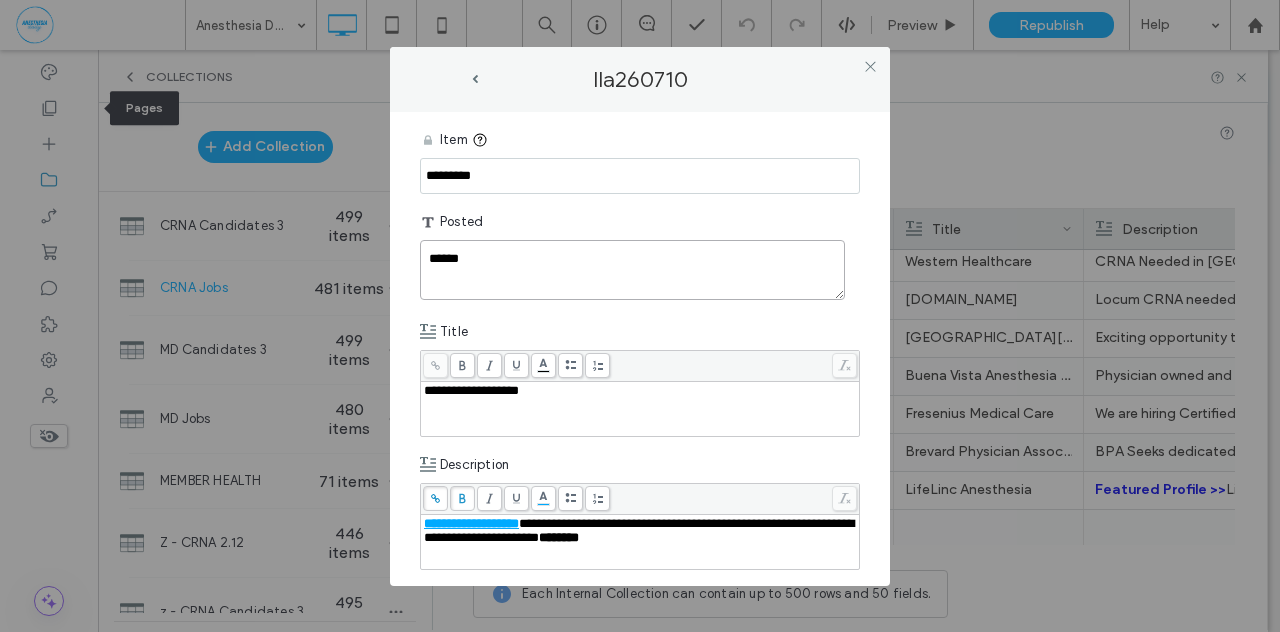 type on "******" 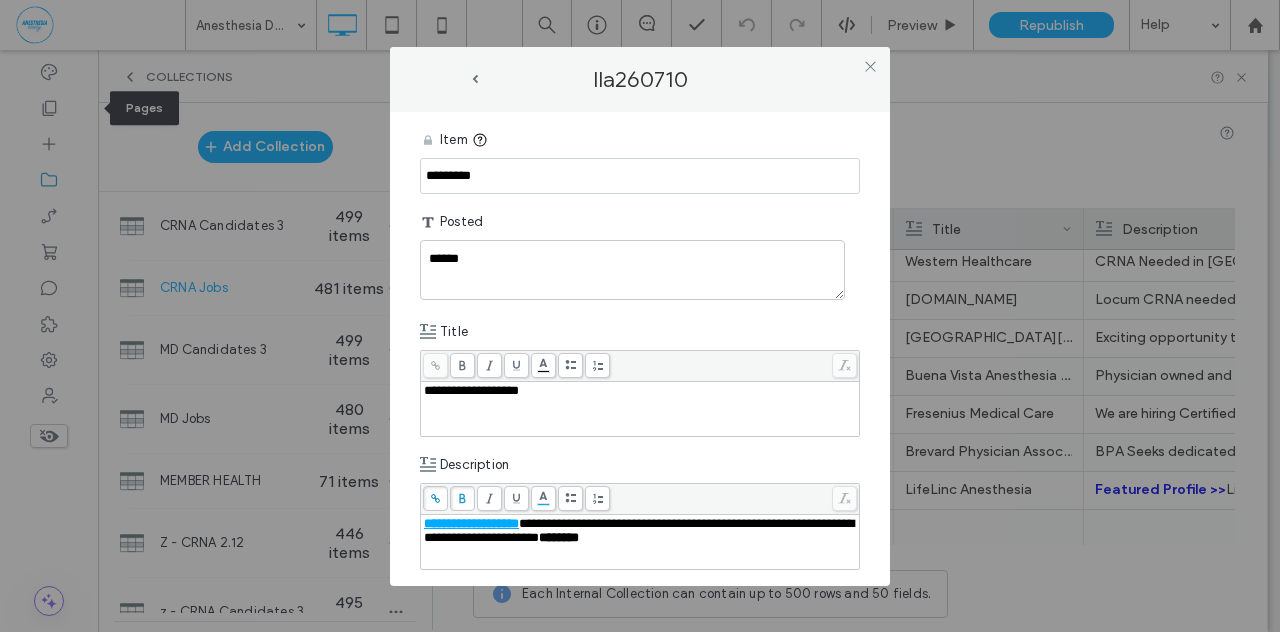 click on "**********" at bounding box center [640, 349] 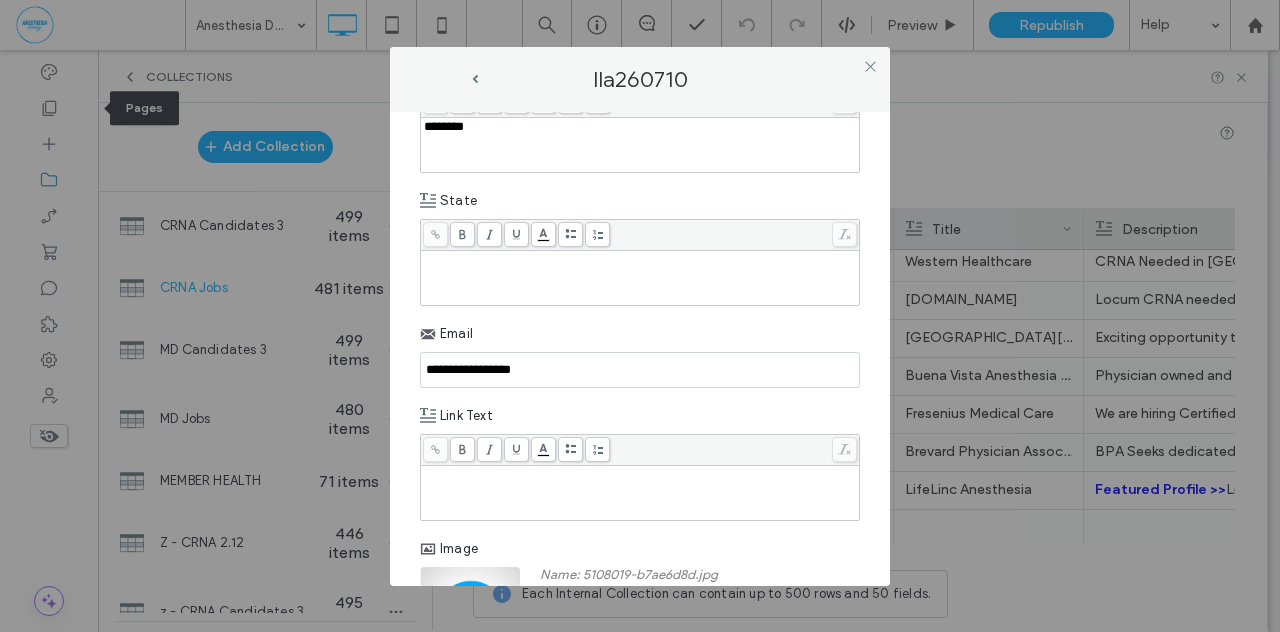scroll, scrollTop: 1252, scrollLeft: 0, axis: vertical 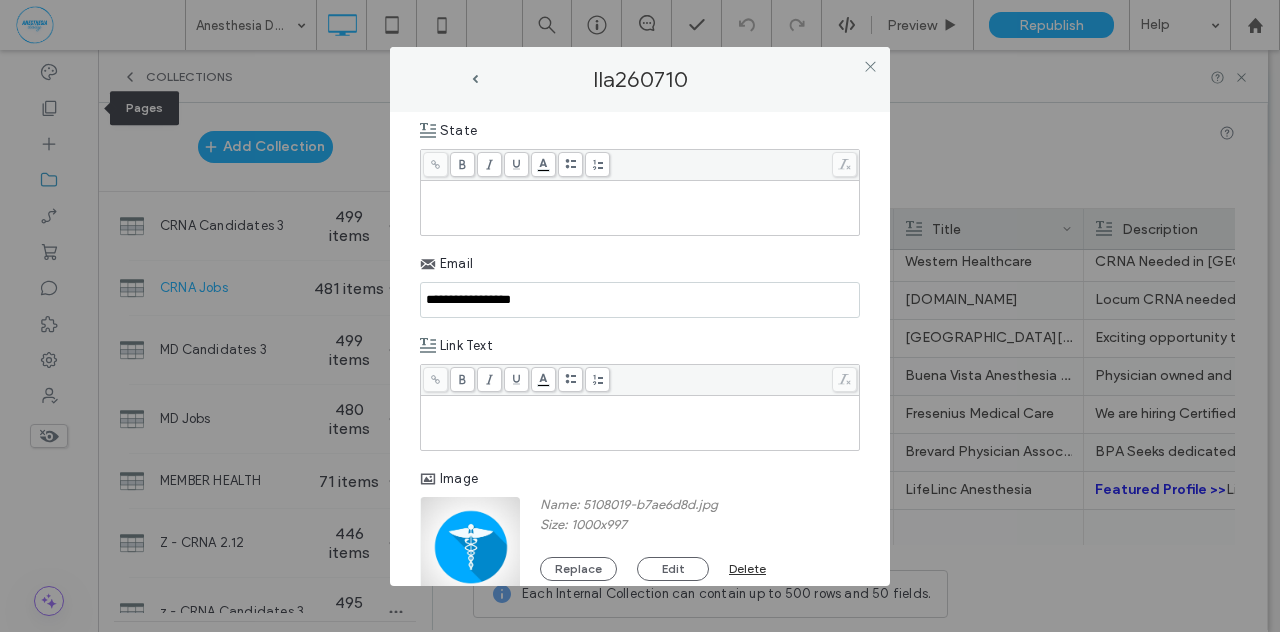 click at bounding box center [640, 190] 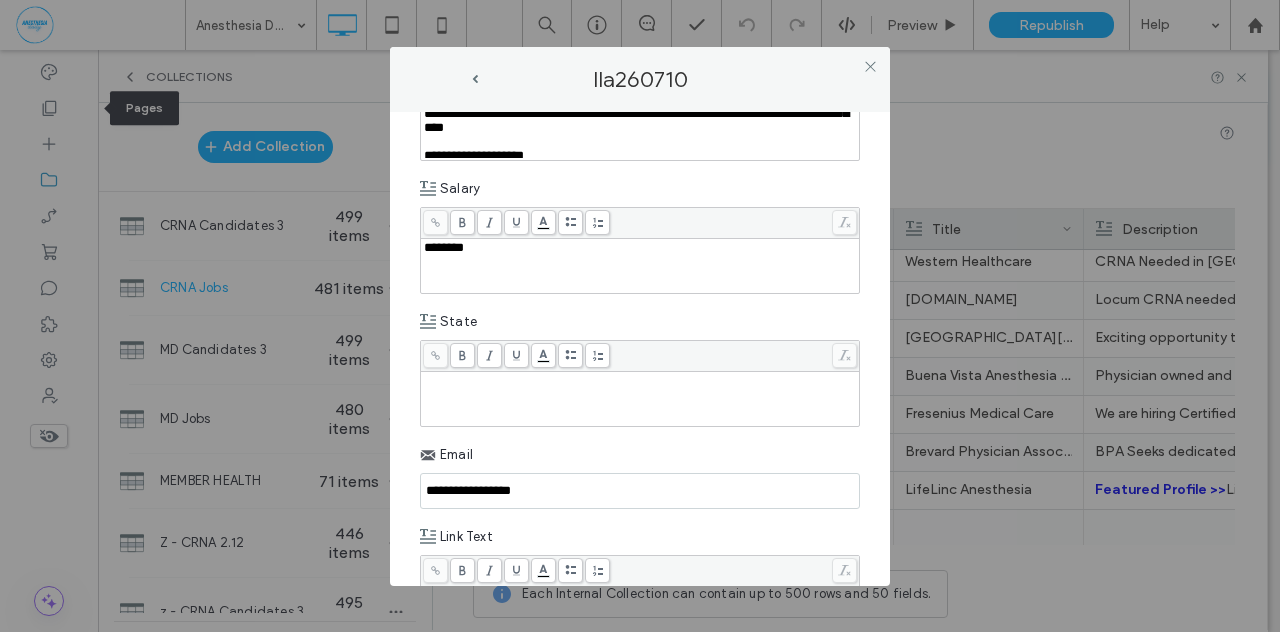 scroll, scrollTop: 1058, scrollLeft: 0, axis: vertical 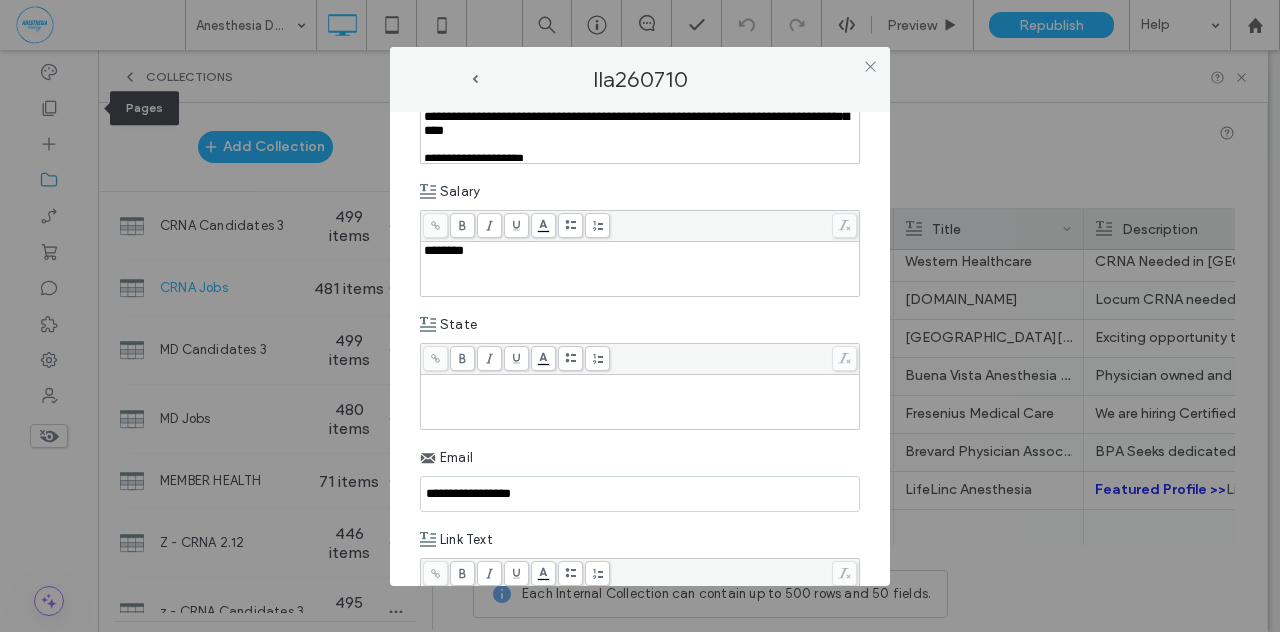 click on "Salary" at bounding box center (640, 192) 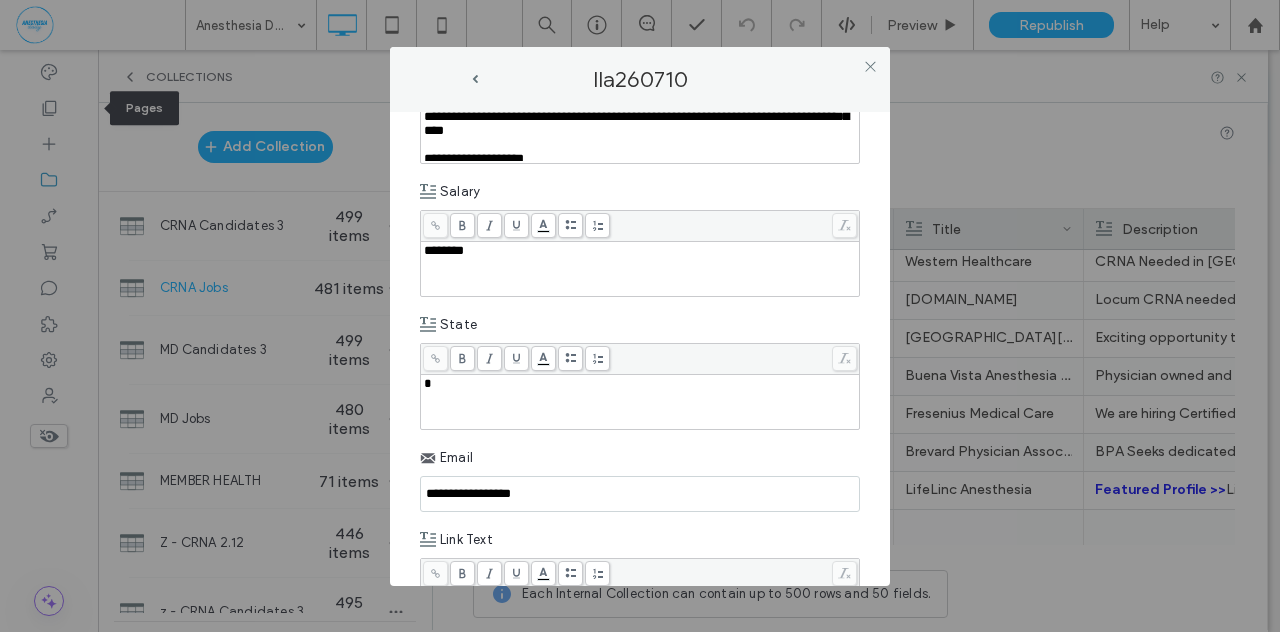 type 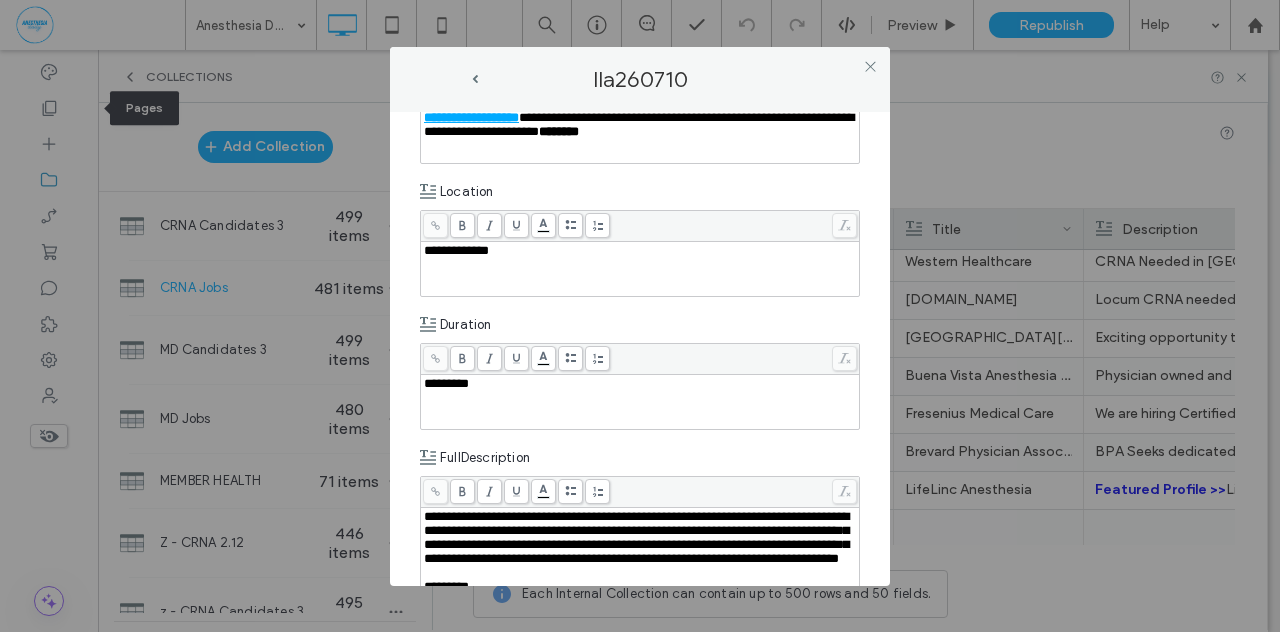 scroll, scrollTop: 404, scrollLeft: 0, axis: vertical 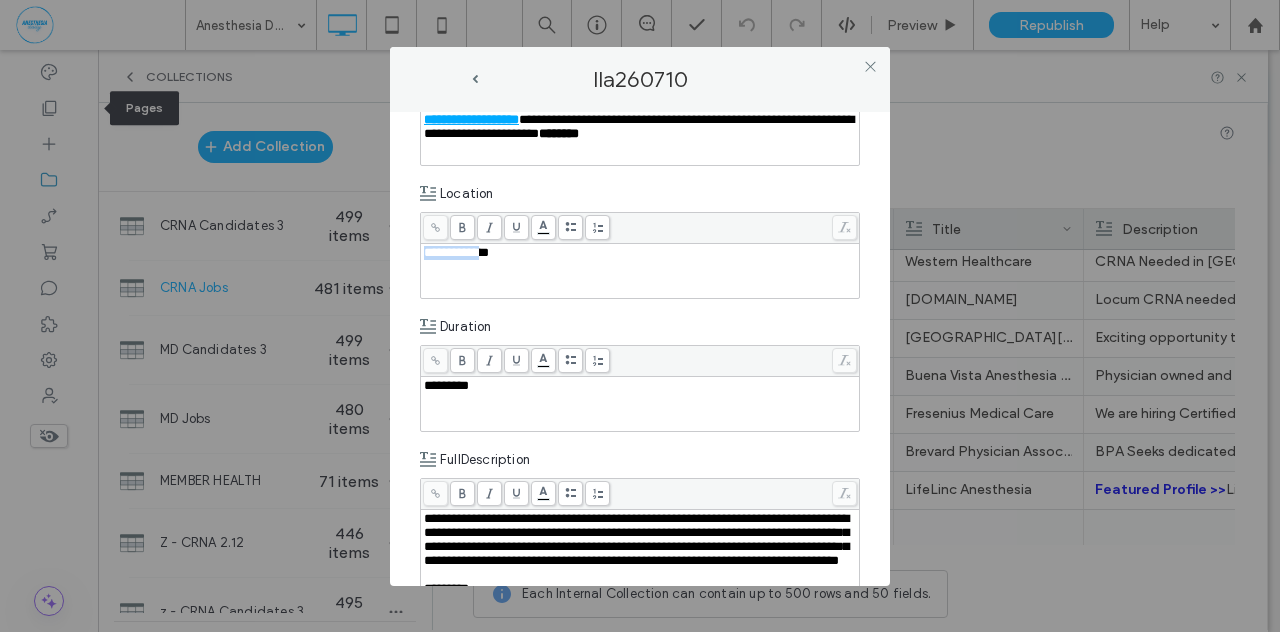 drag, startPoint x: 488, startPoint y: 251, endPoint x: 372, endPoint y: 247, distance: 116.06895 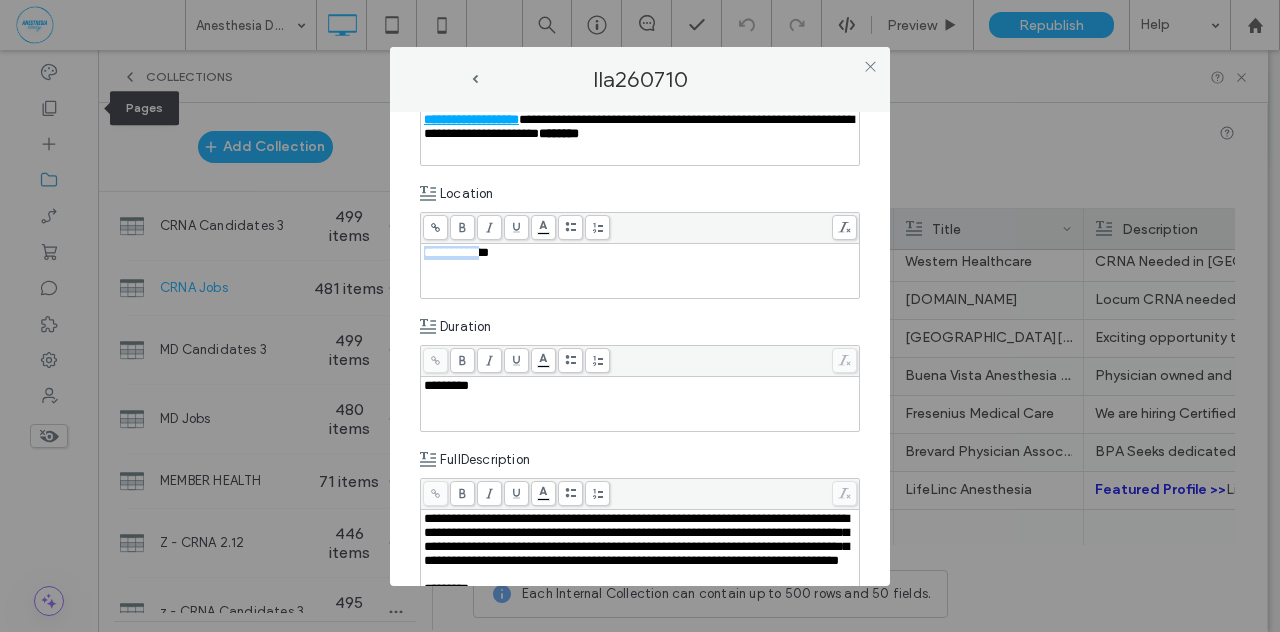 paste 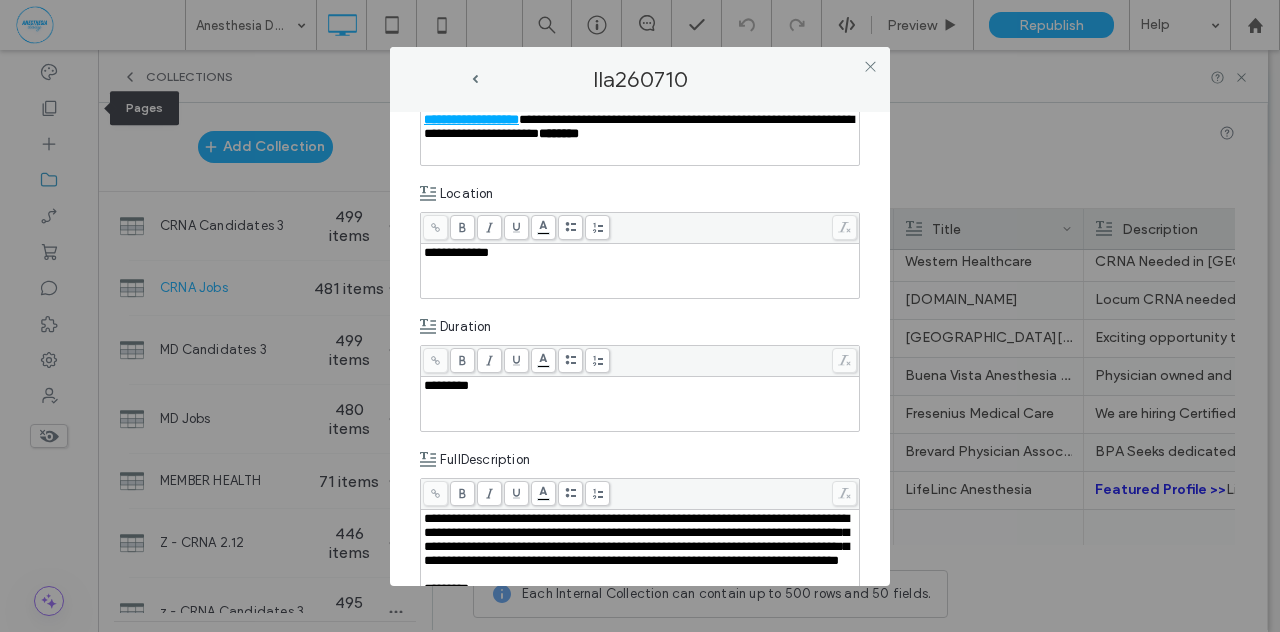 type 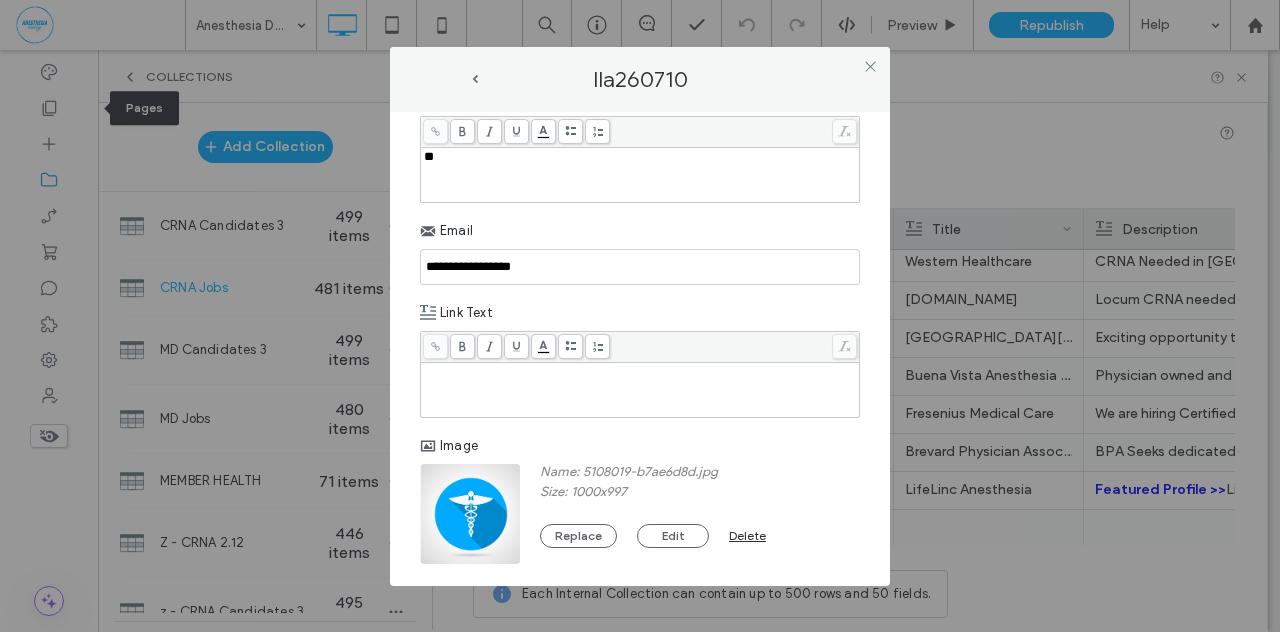 scroll, scrollTop: 1284, scrollLeft: 0, axis: vertical 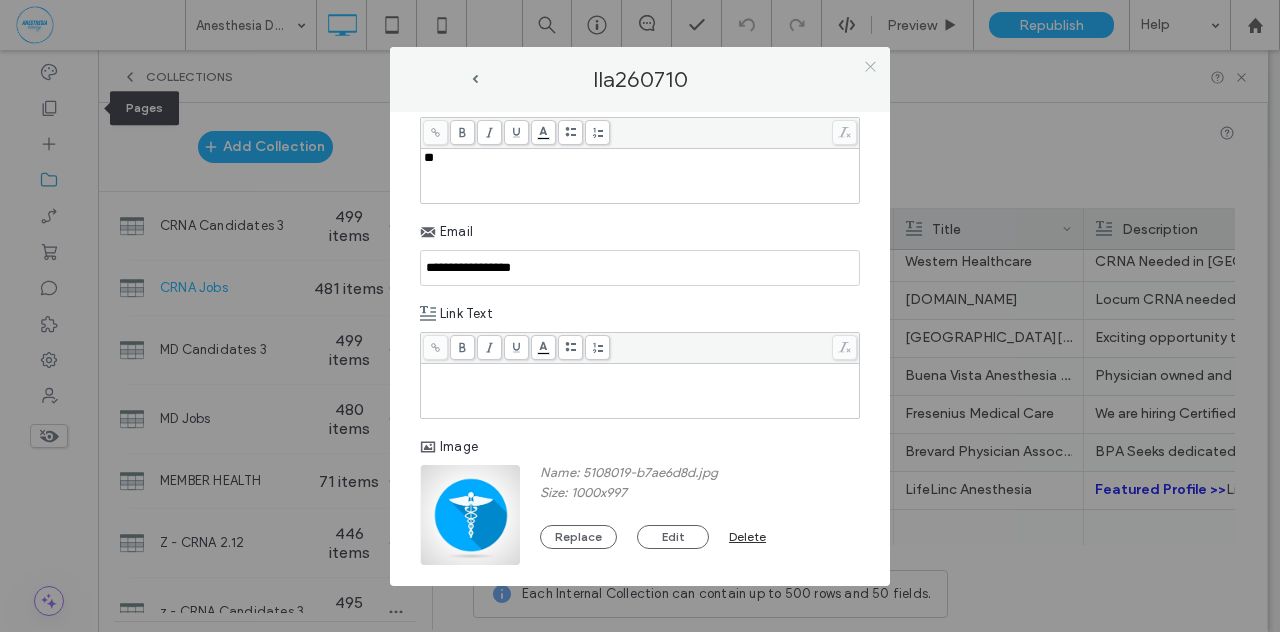 click 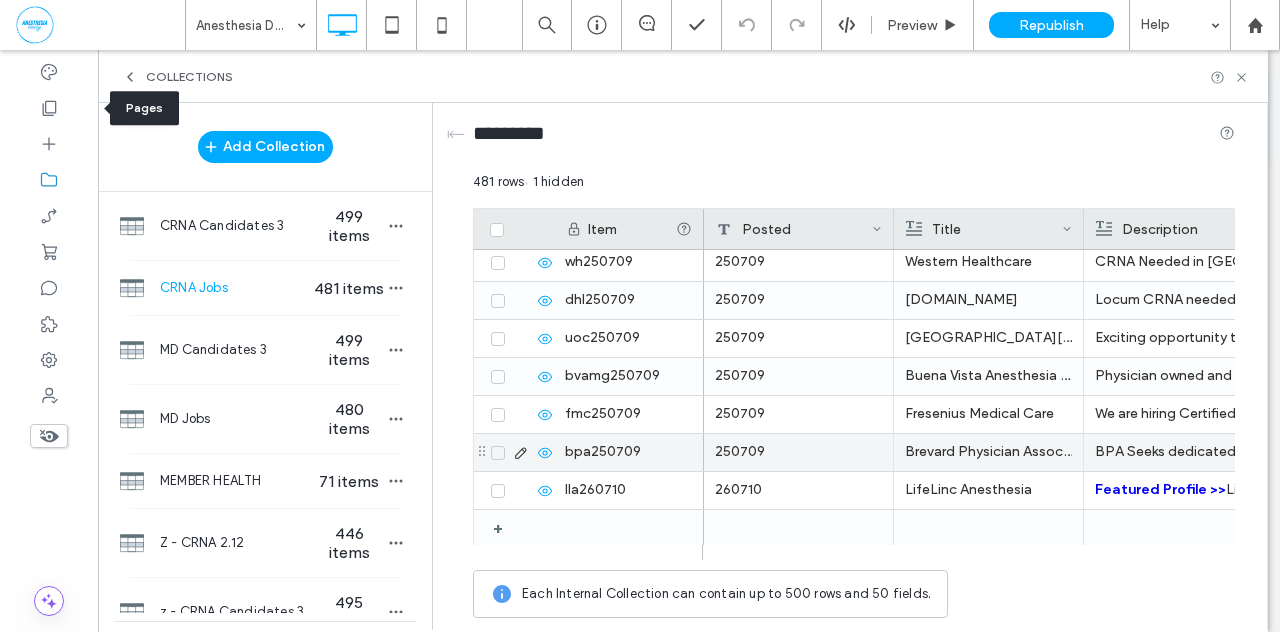 click 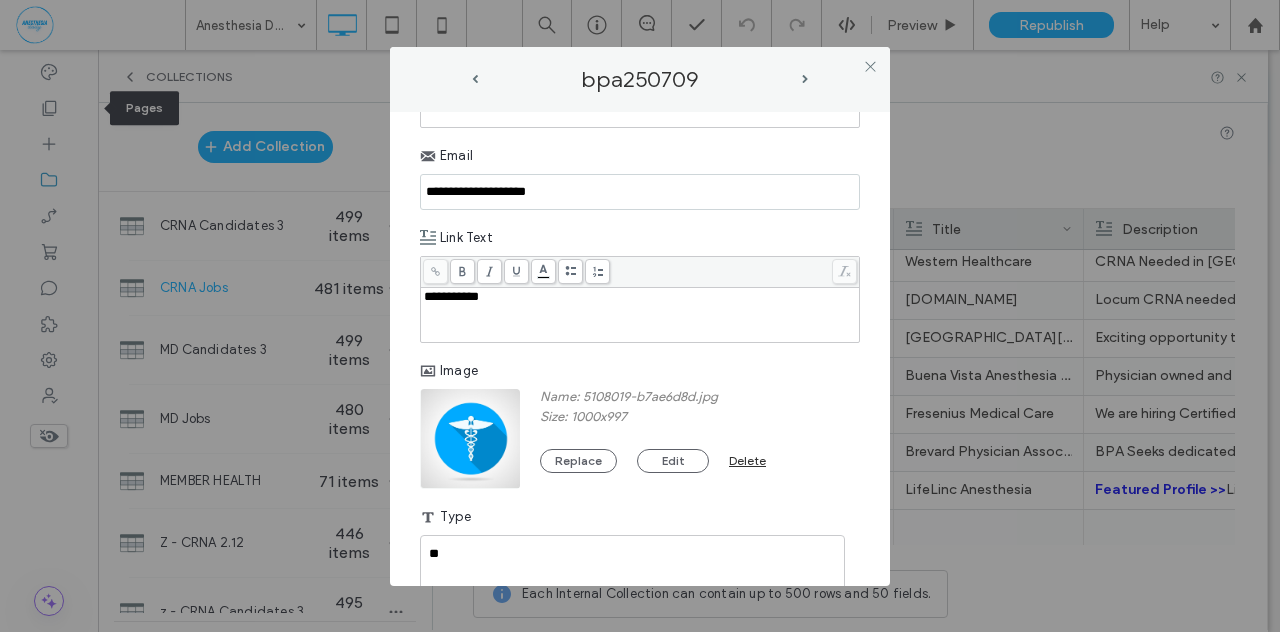 scroll, scrollTop: 1151, scrollLeft: 0, axis: vertical 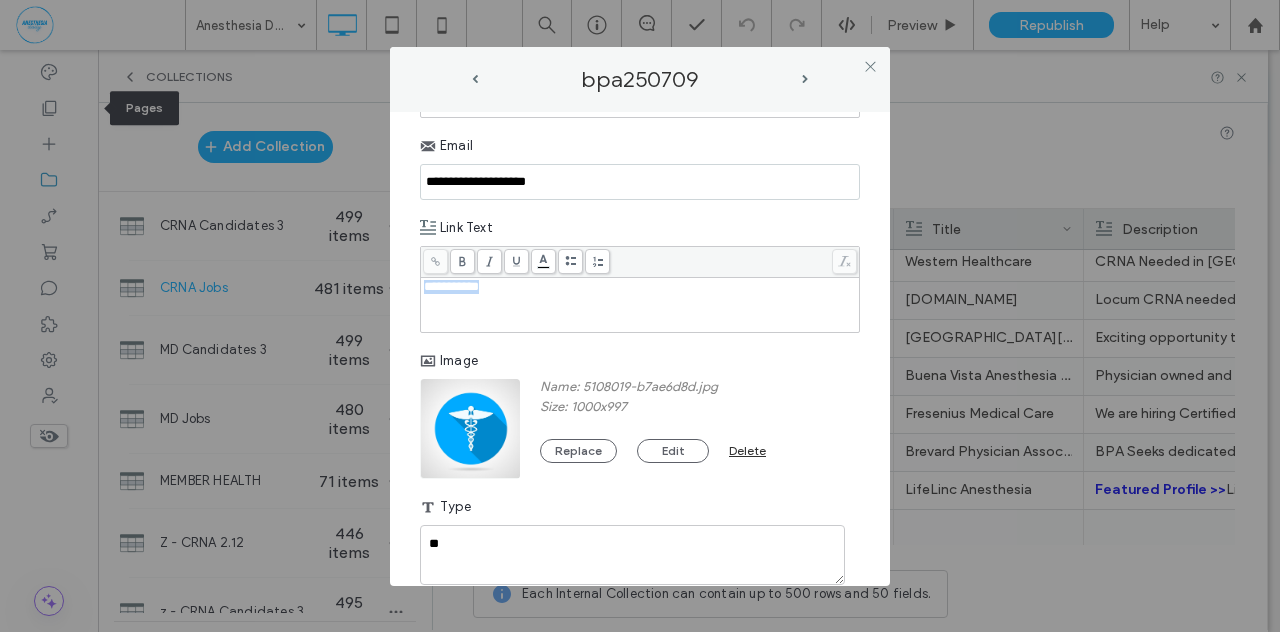 drag, startPoint x: 506, startPoint y: 310, endPoint x: 402, endPoint y: 308, distance: 104.019226 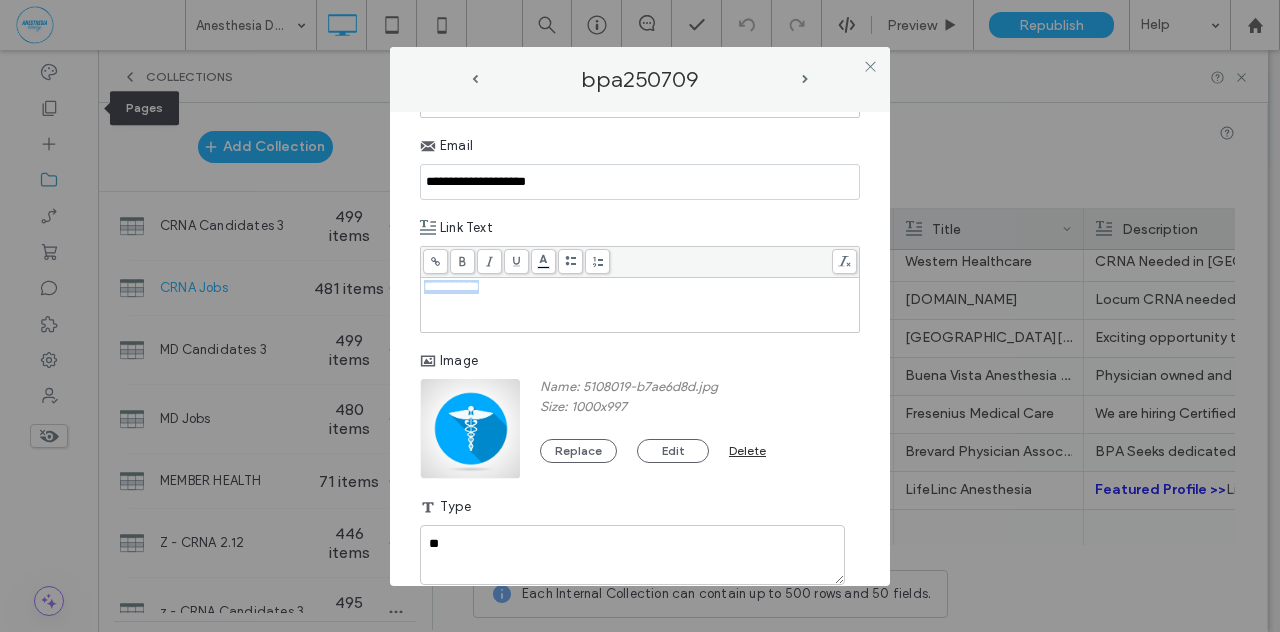 copy on "**********" 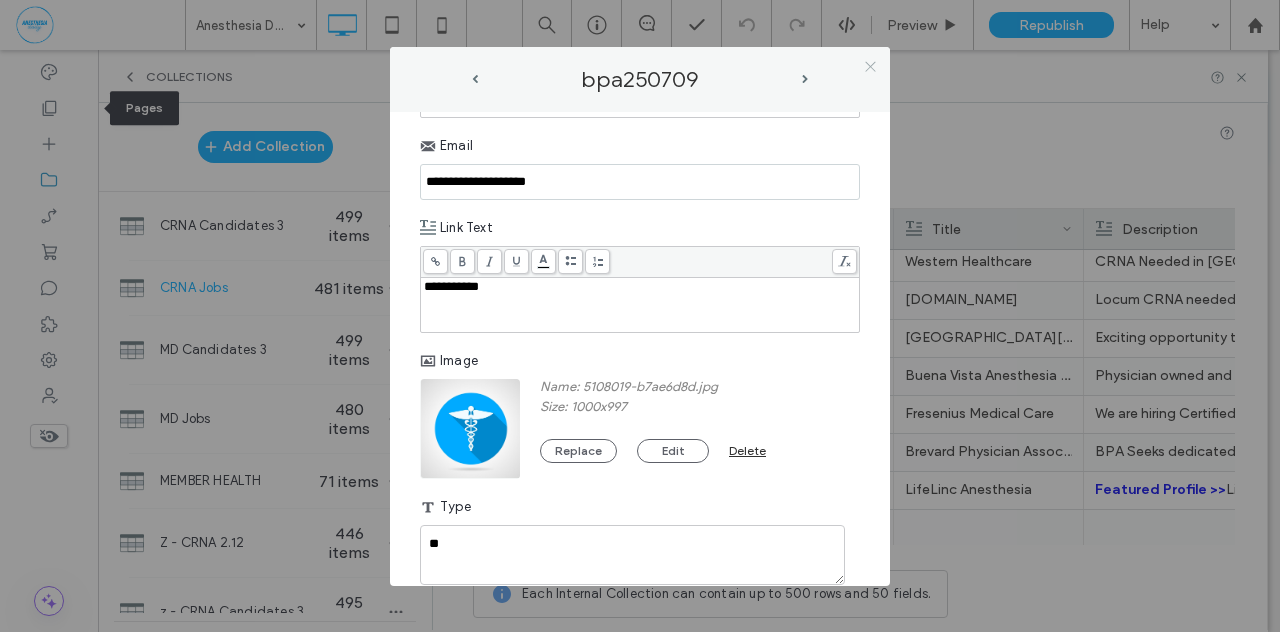 click 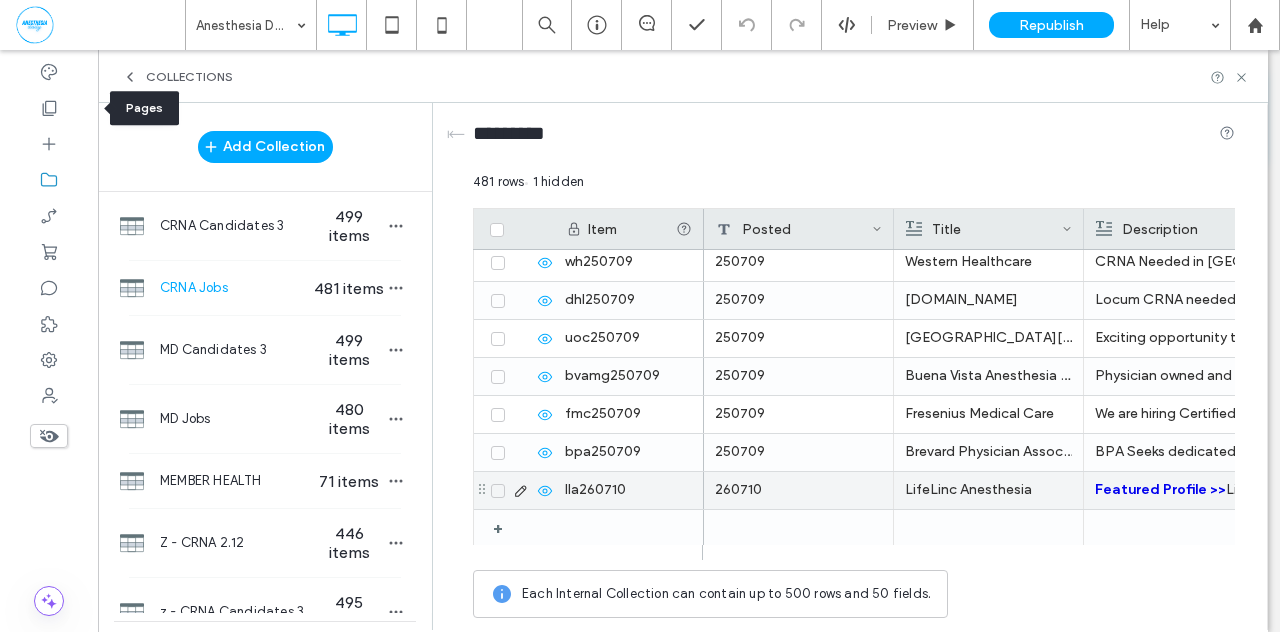 click 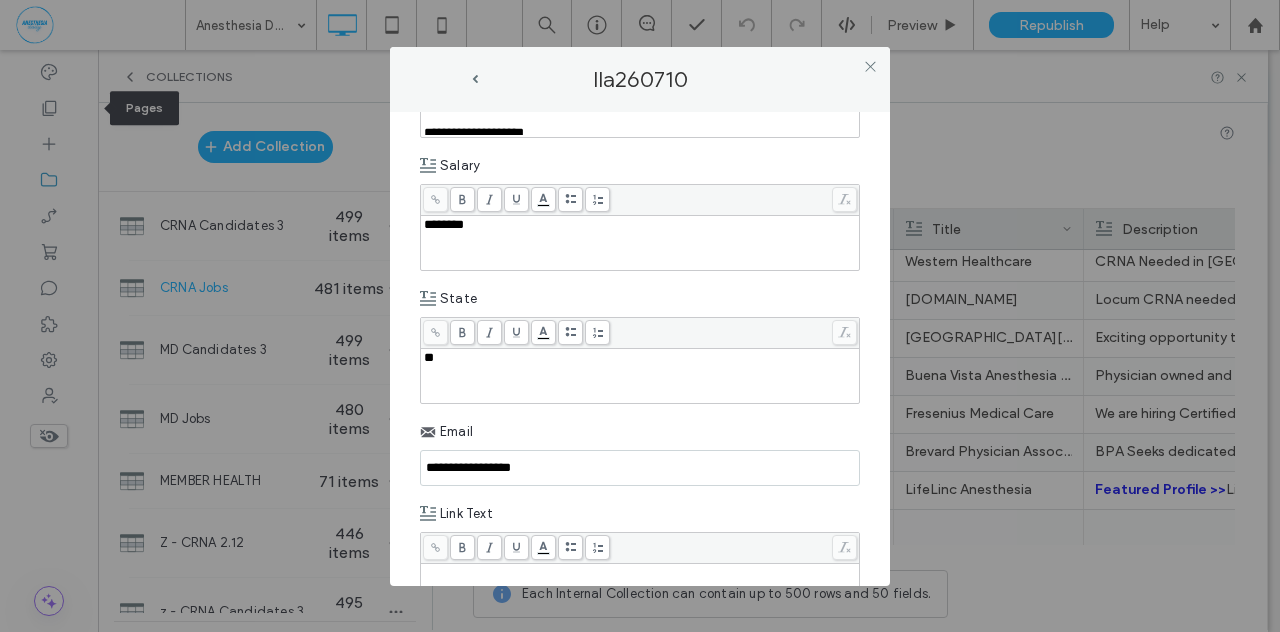 scroll, scrollTop: 1166, scrollLeft: 0, axis: vertical 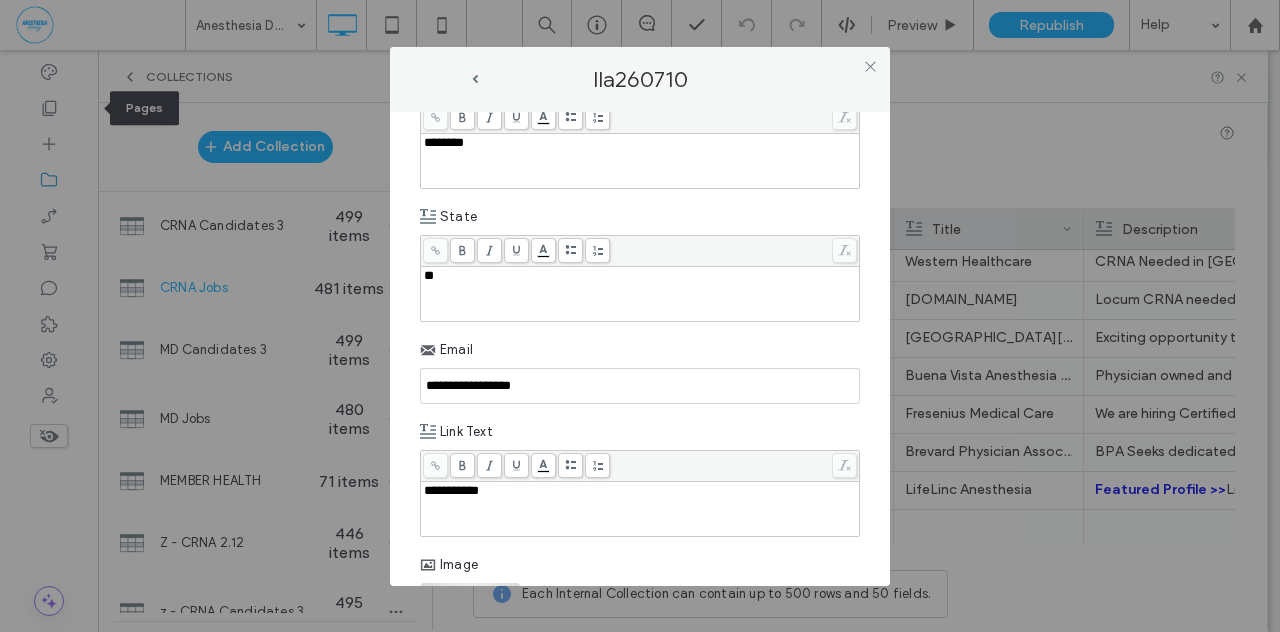 click on "**********" at bounding box center (640, 349) 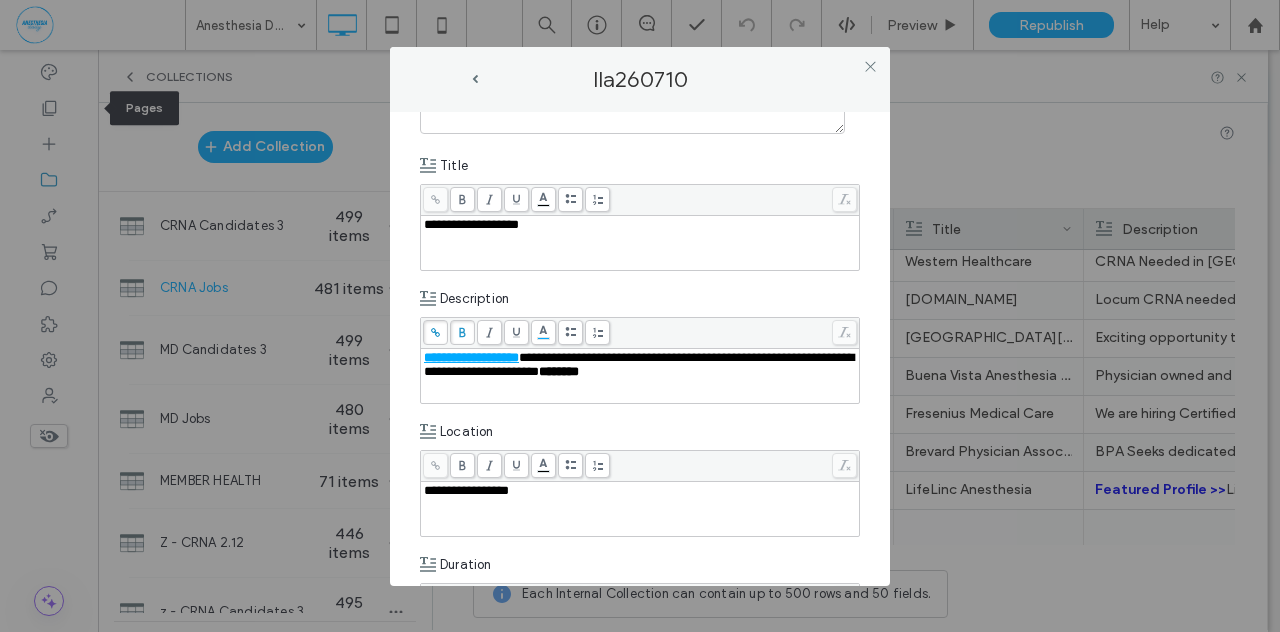 scroll, scrollTop: 0, scrollLeft: 0, axis: both 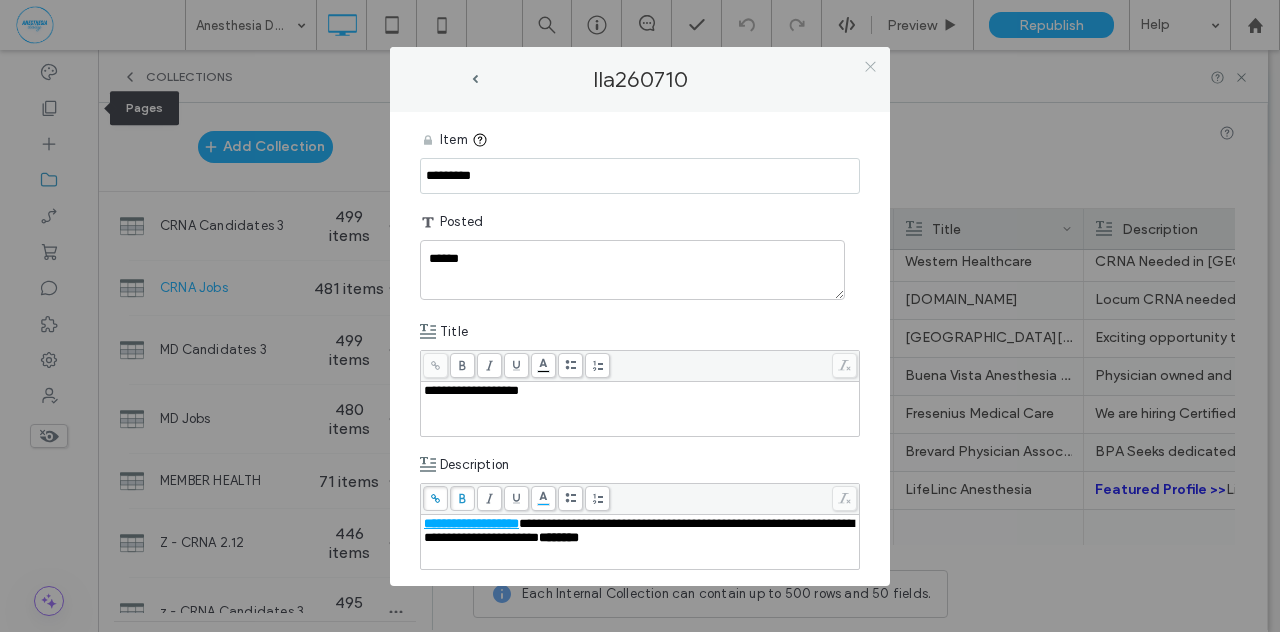 click 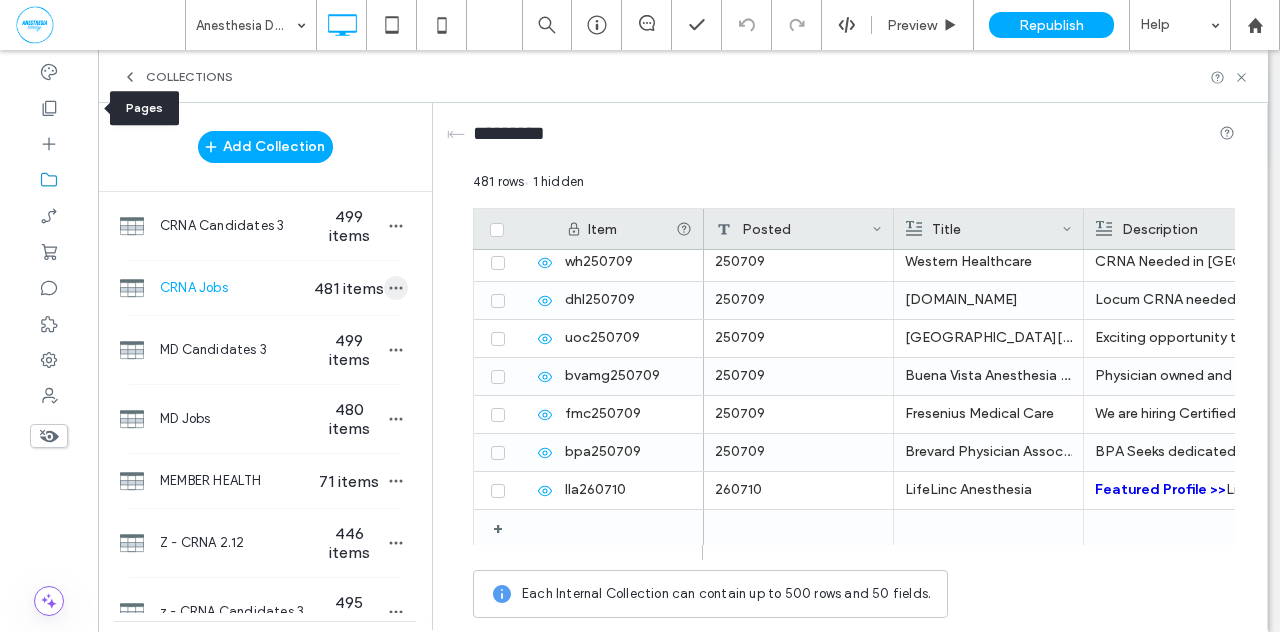 click 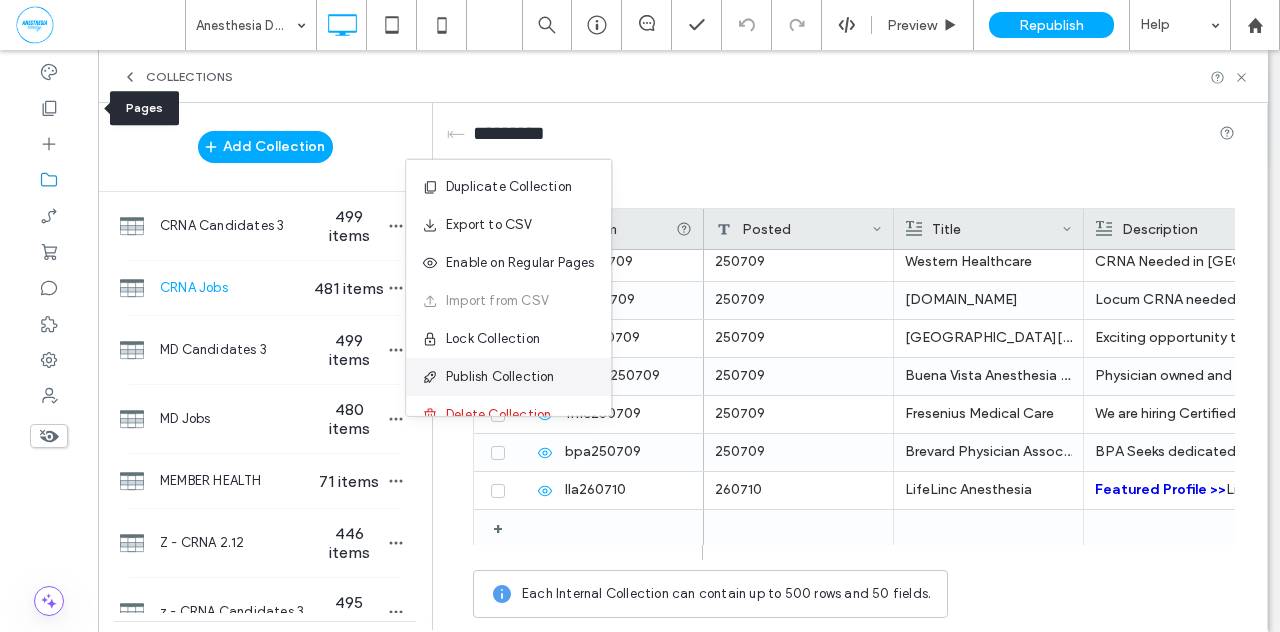 click on "Publish Collection" at bounding box center (500, 377) 